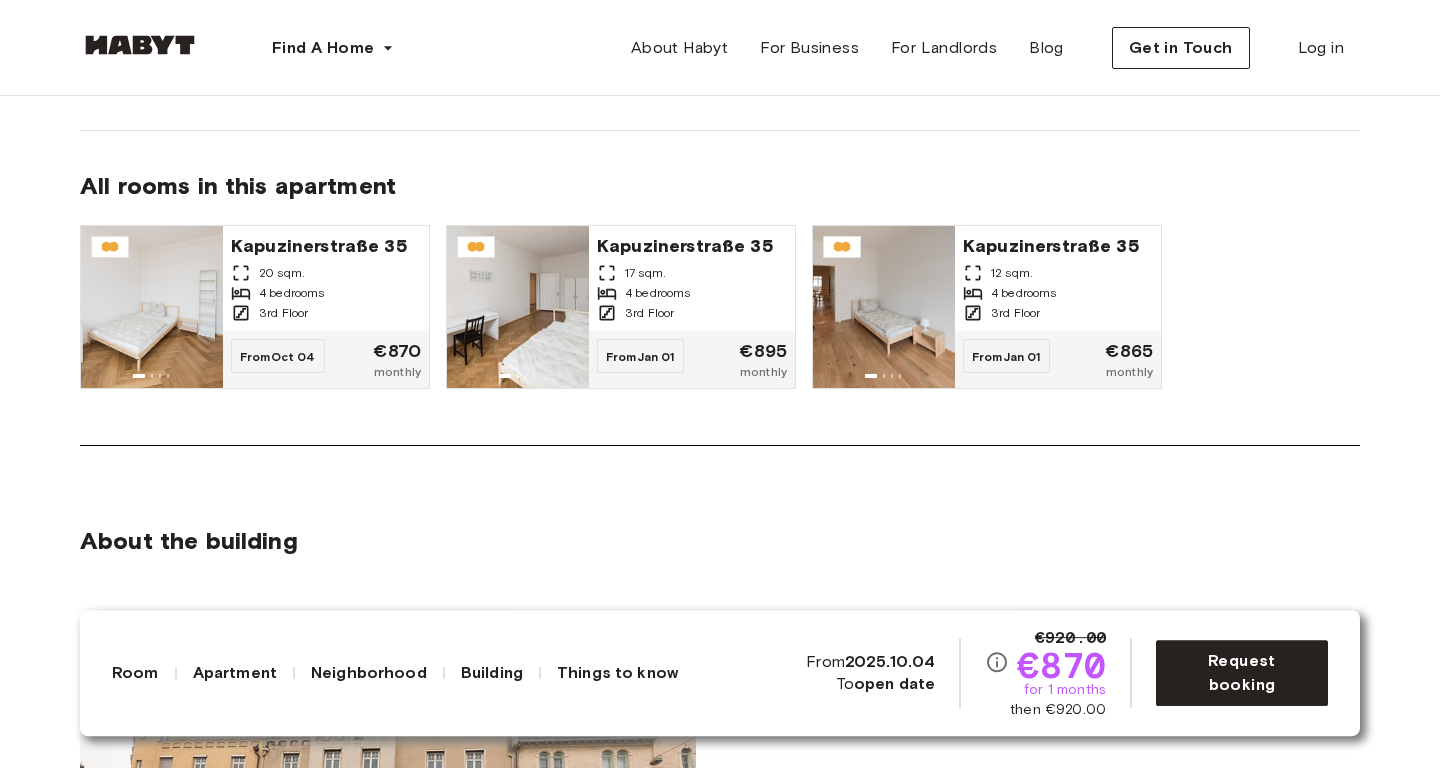 scroll, scrollTop: 1477, scrollLeft: 0, axis: vertical 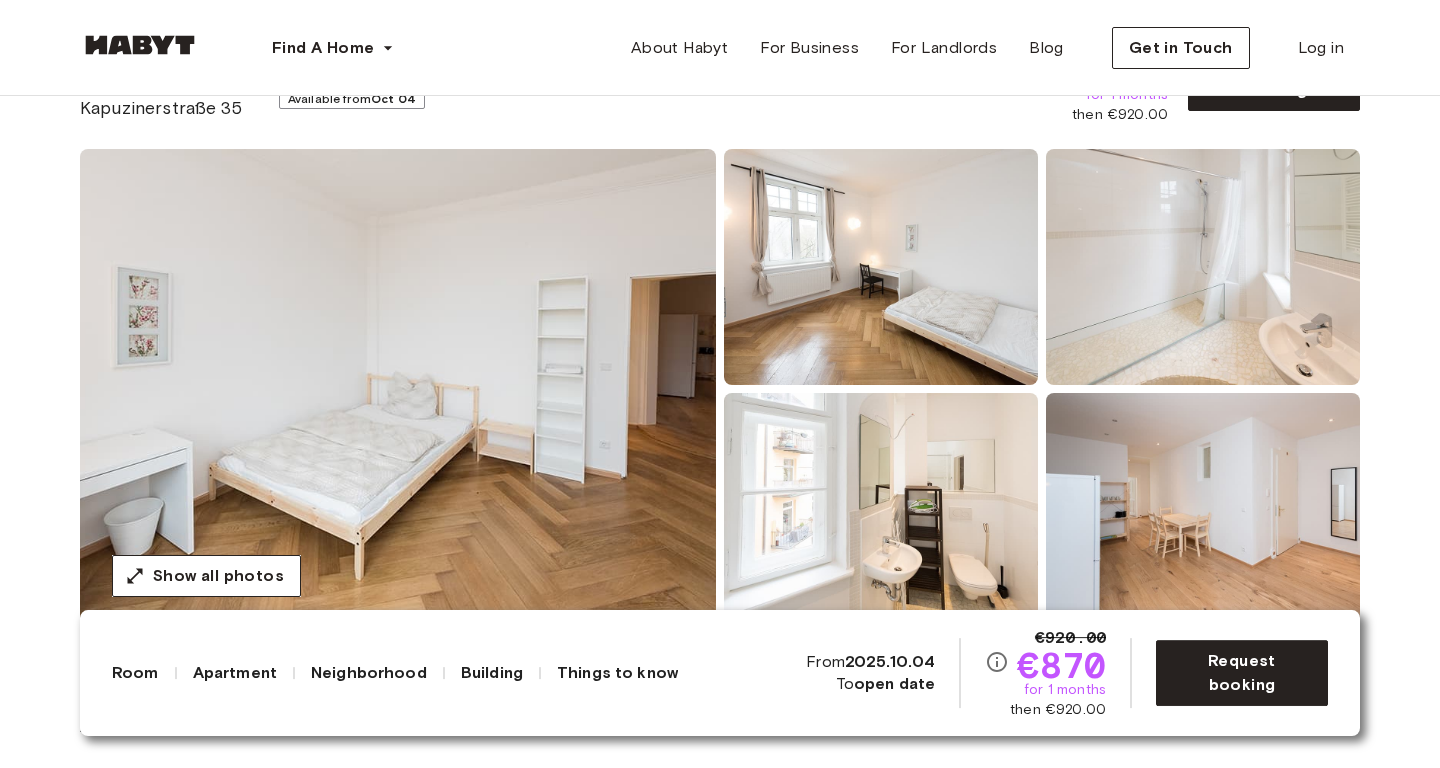 click at bounding box center (398, 389) 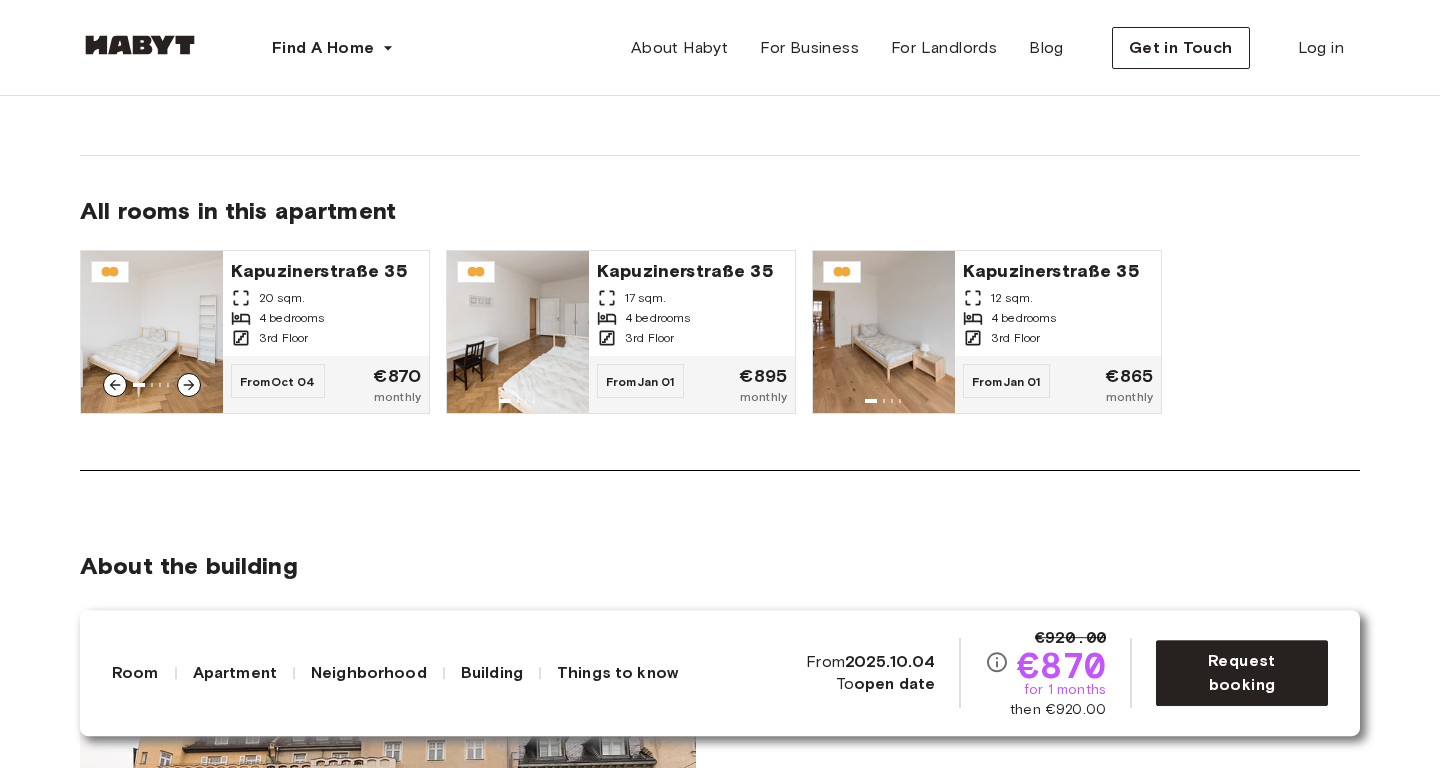 scroll, scrollTop: 1456, scrollLeft: 0, axis: vertical 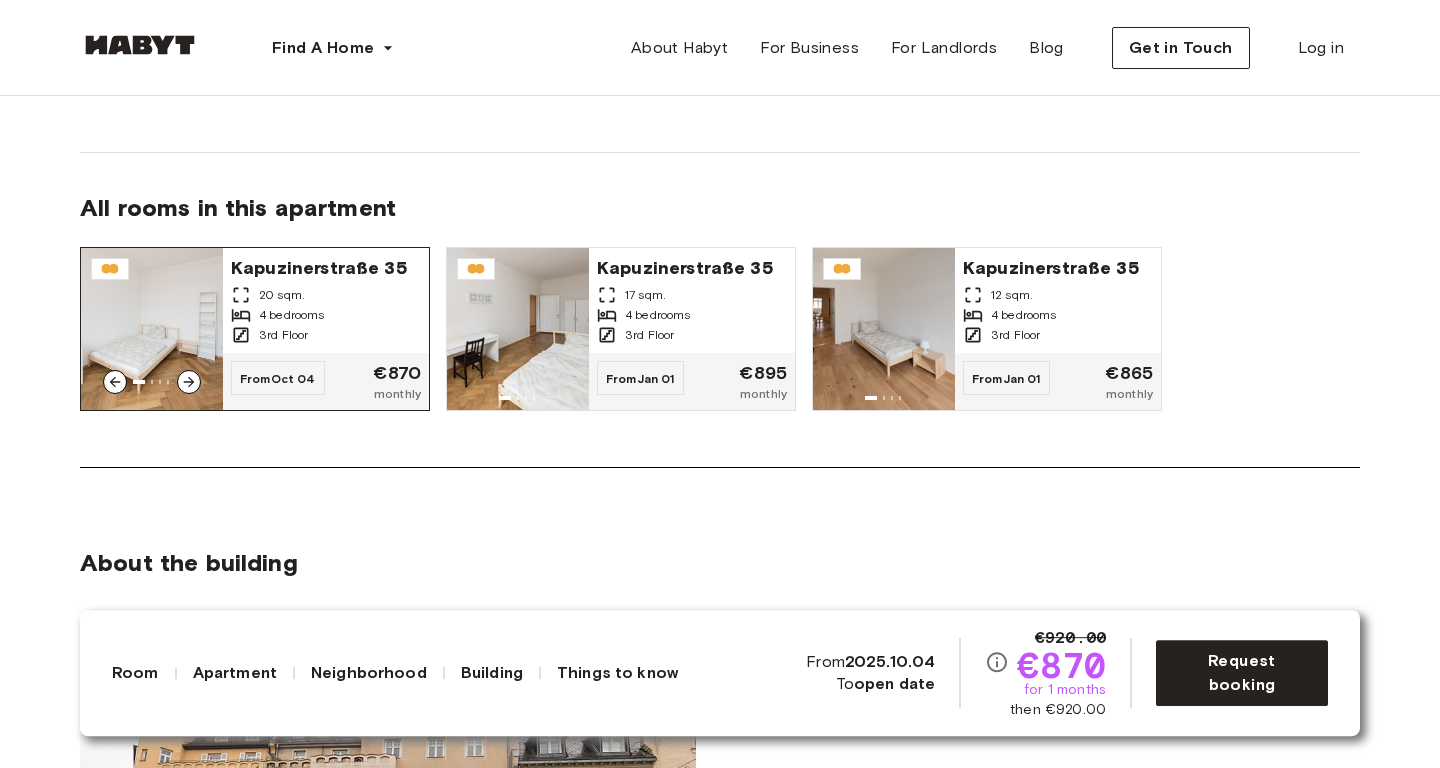 click at bounding box center (152, 329) 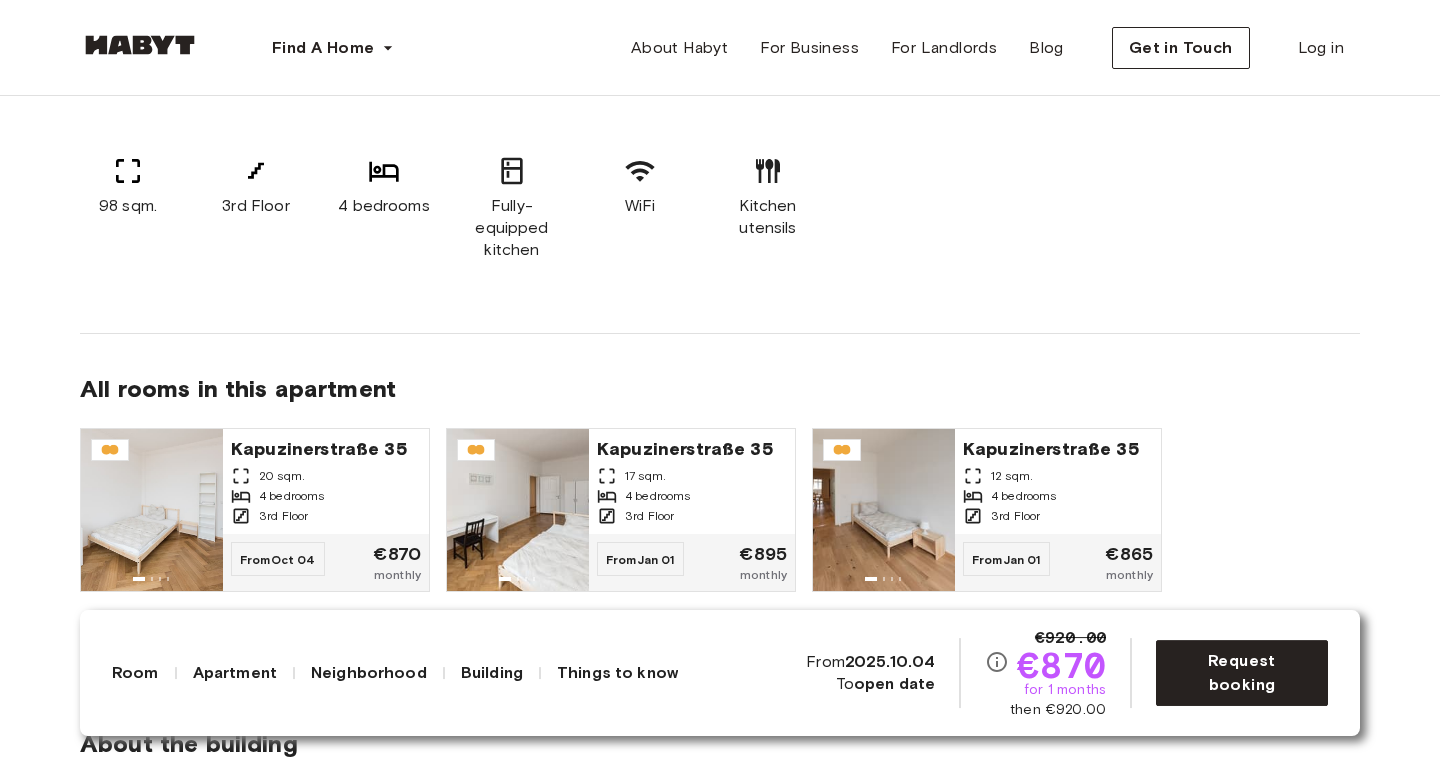 scroll, scrollTop: 1281, scrollLeft: 0, axis: vertical 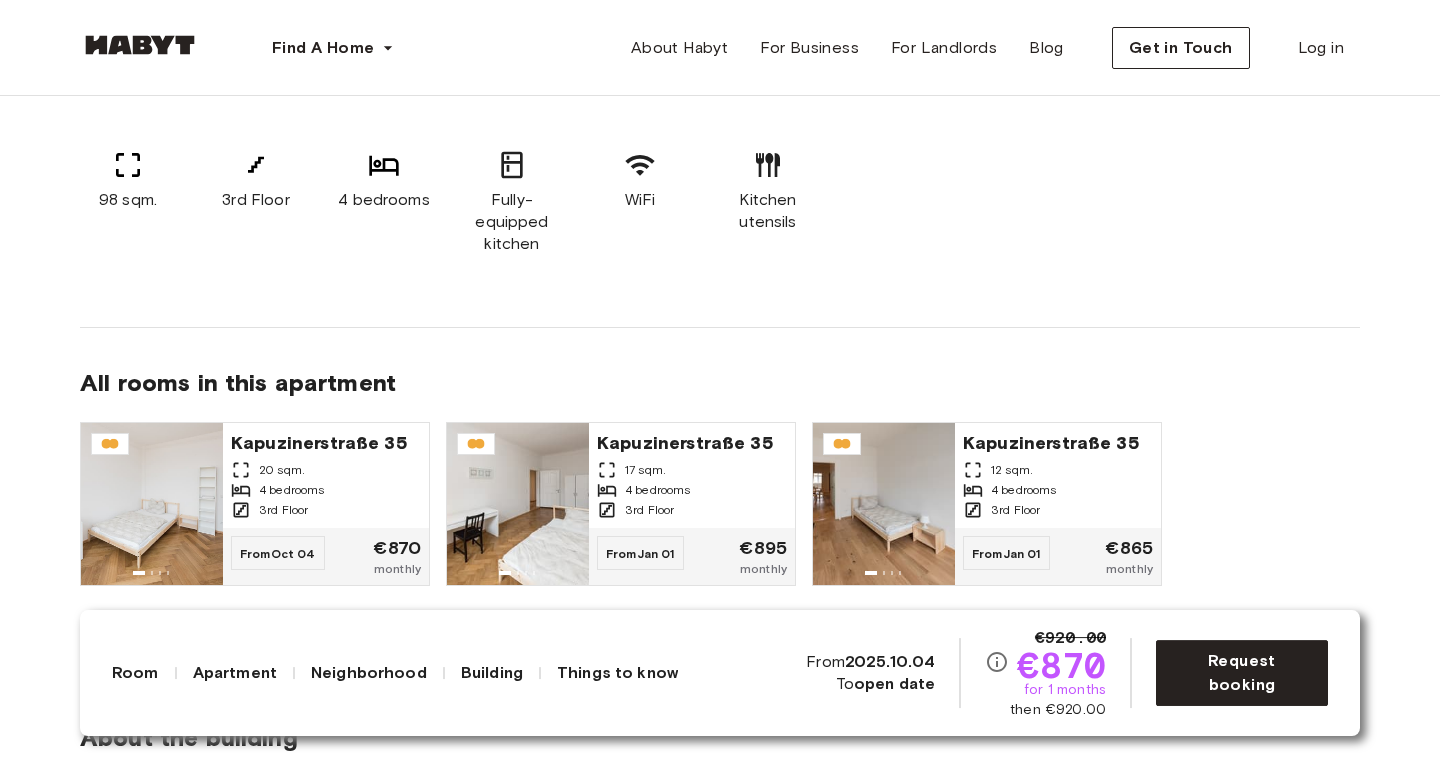 click on "About the apartment [SQM] sqm. [FLOOR] Floor [BEDROOMS] bedrooms Fully-equipped kitchen WiFi Kitchen utensils All rooms in this apartment [STREET] [NUMBER] [SQM] sqm. [BEDROOMS] bedrooms [FLOOR] Floor From [MONTH] [DAY] €[PRICE] monthly [STREET] [NUMBER] [SQM] sqm. [BEDROOMS] bedrooms [FLOOR] Floor From [MONTH] [DAY] €[PRICE] monthly" at bounding box center [720, 332] 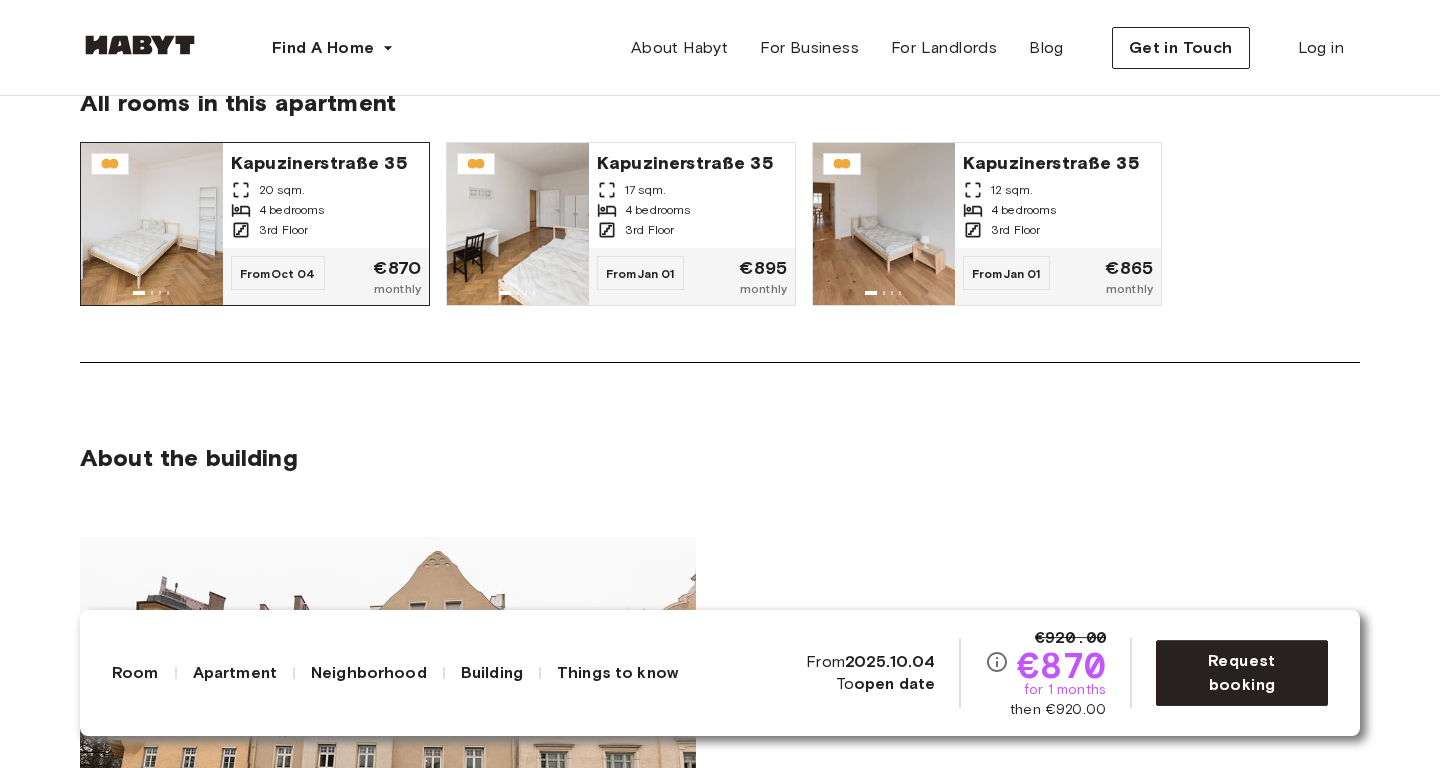 scroll, scrollTop: 1560, scrollLeft: 0, axis: vertical 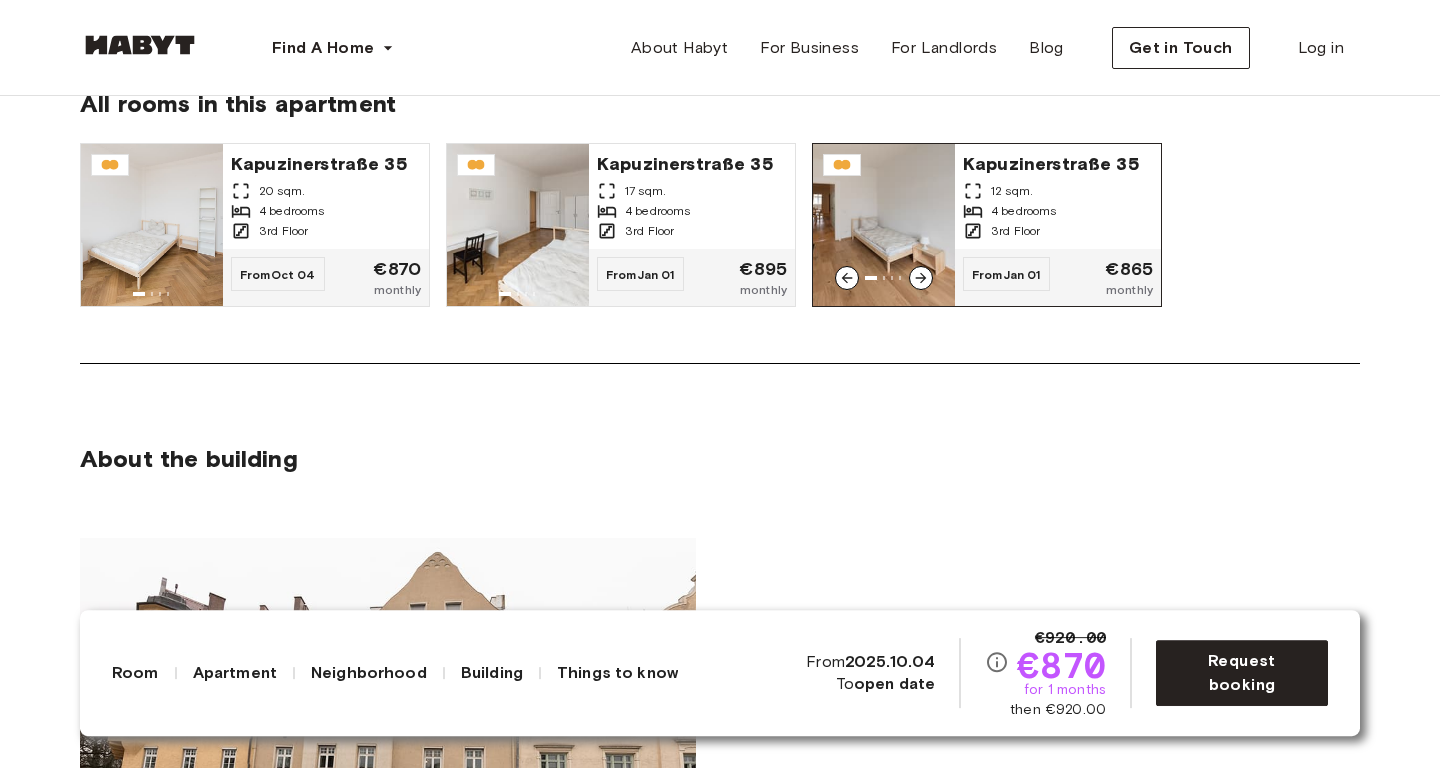 click at bounding box center (921, 278) 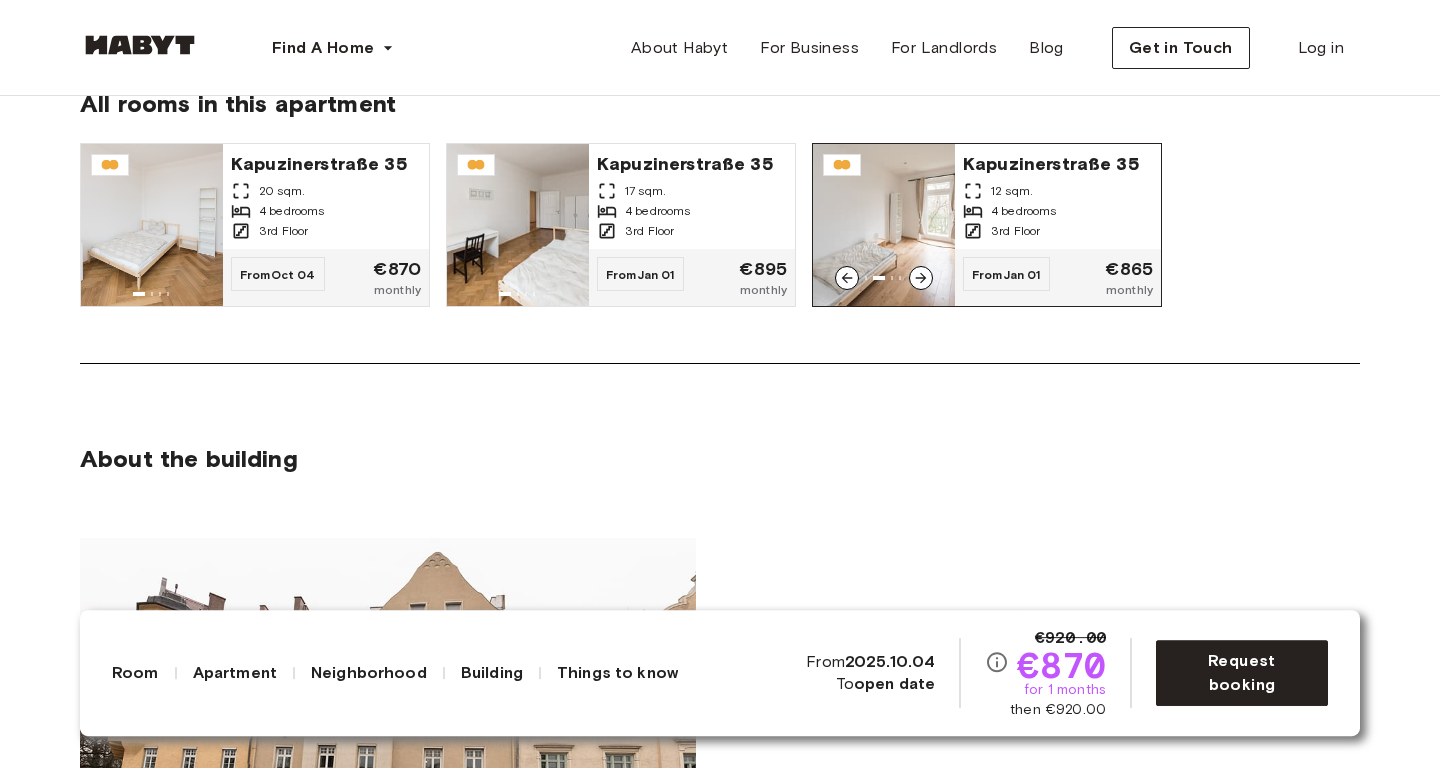 click at bounding box center [921, 278] 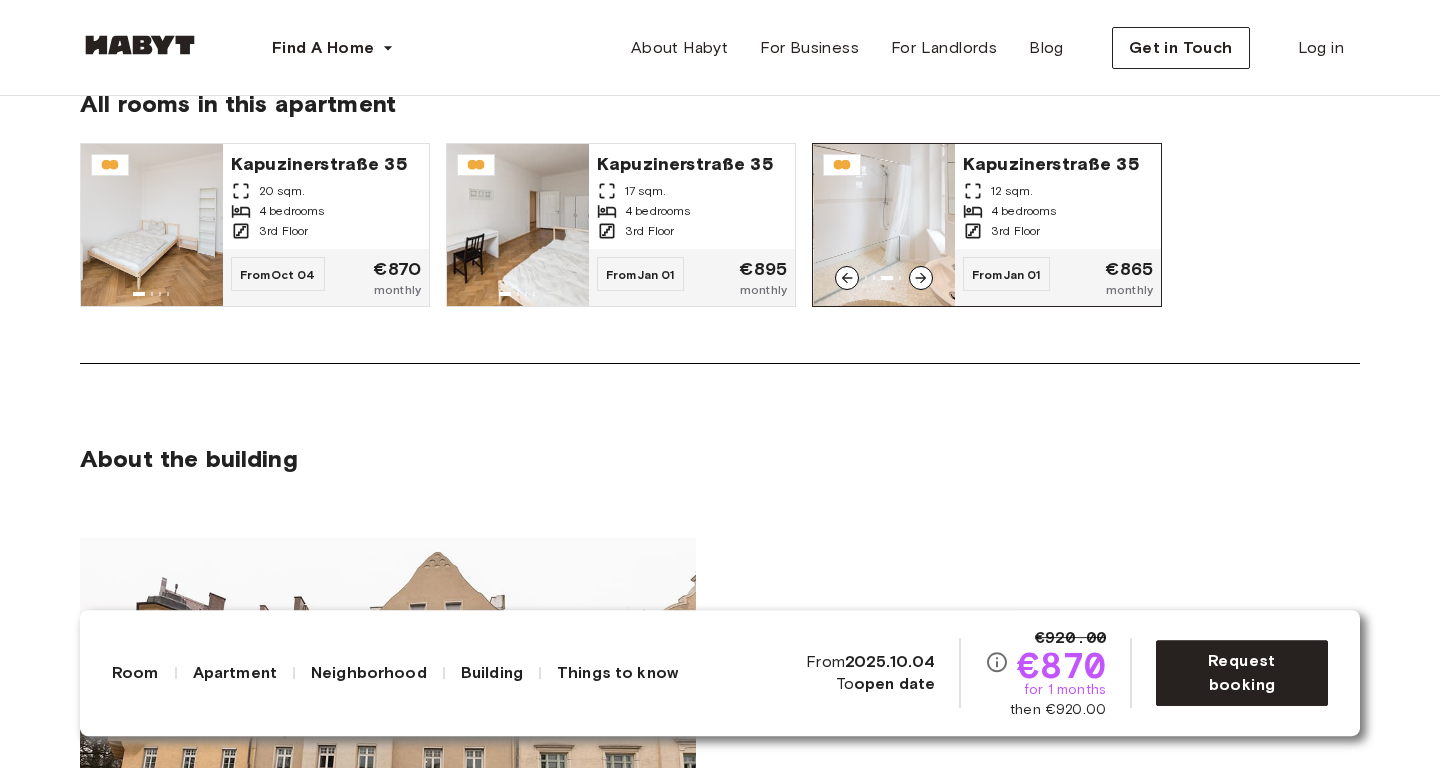 click at bounding box center (921, 278) 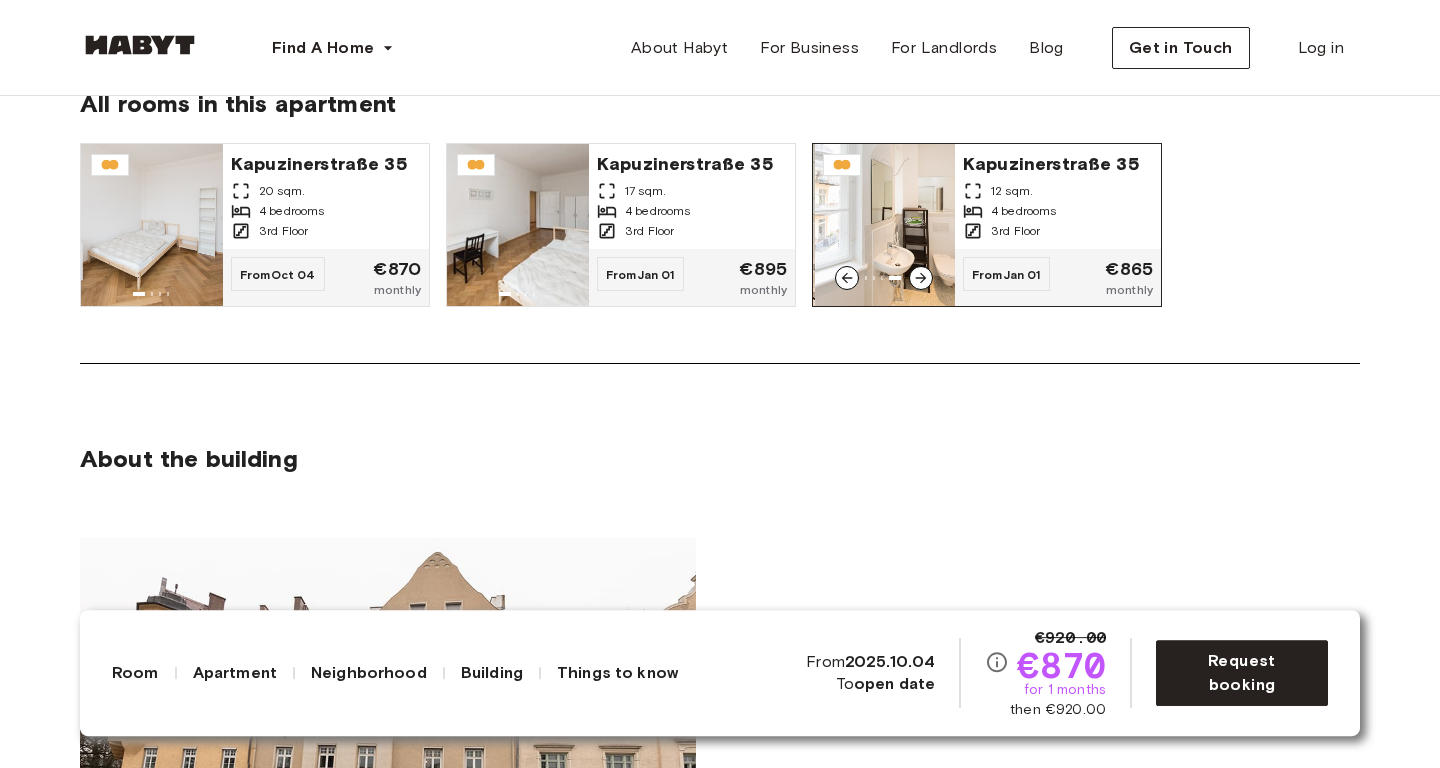 click at bounding box center (921, 278) 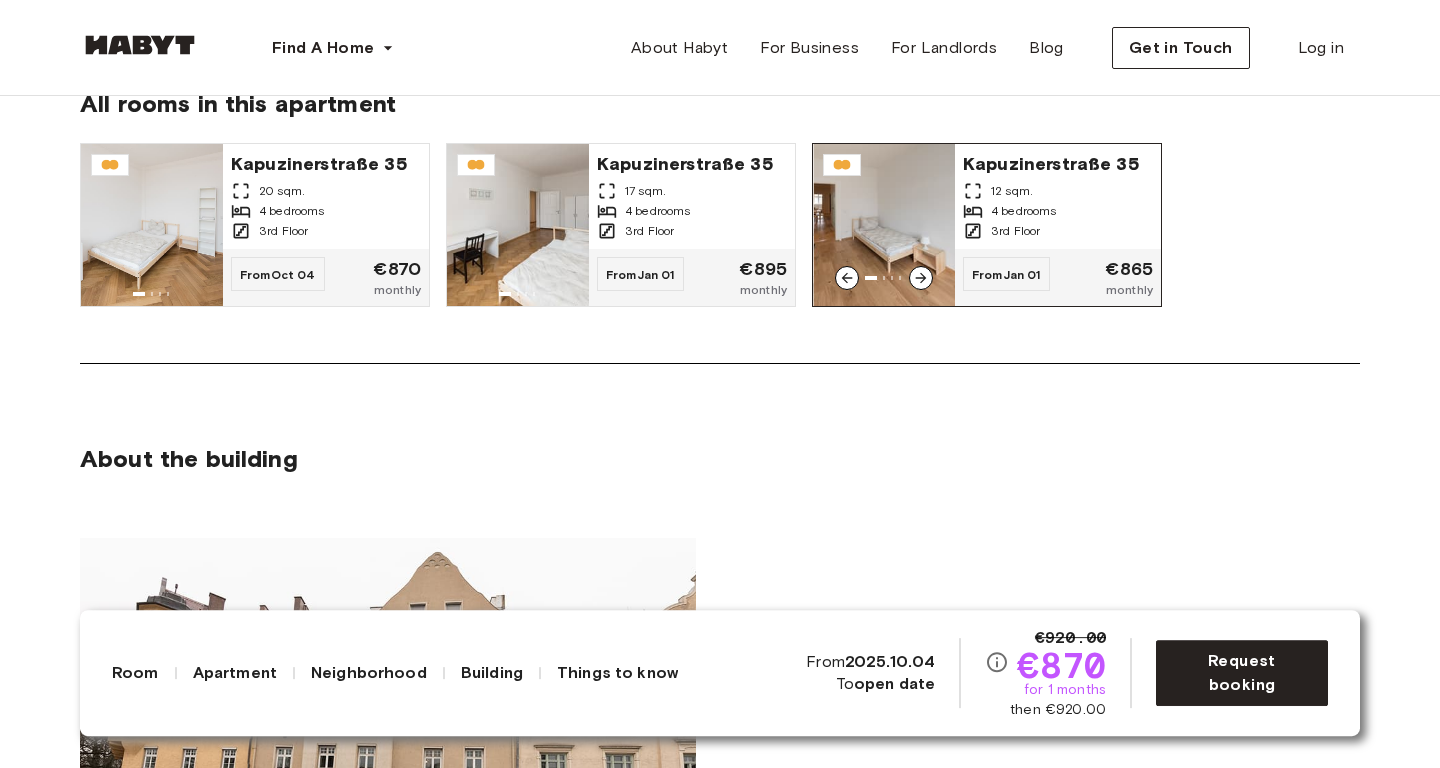 click at bounding box center [921, 278] 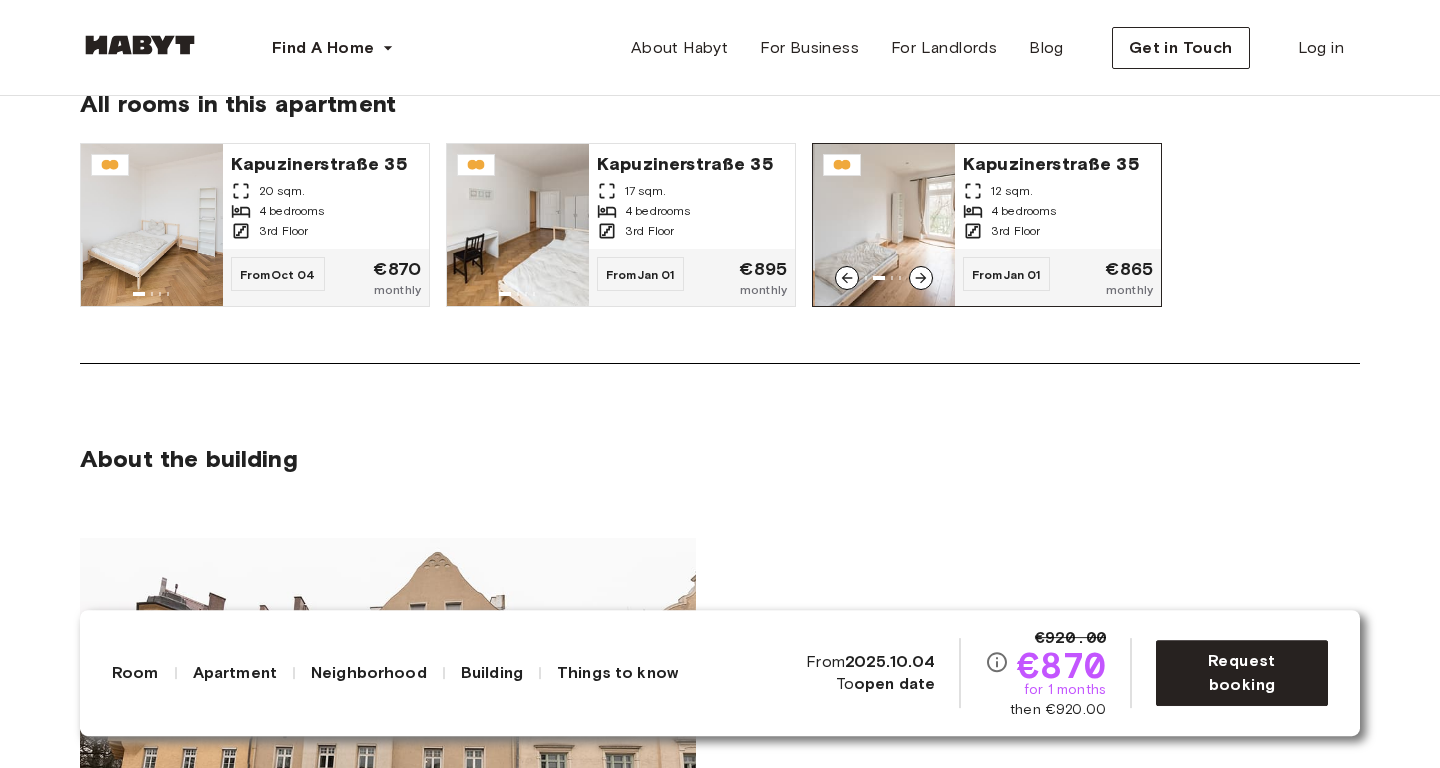 click at bounding box center [921, 278] 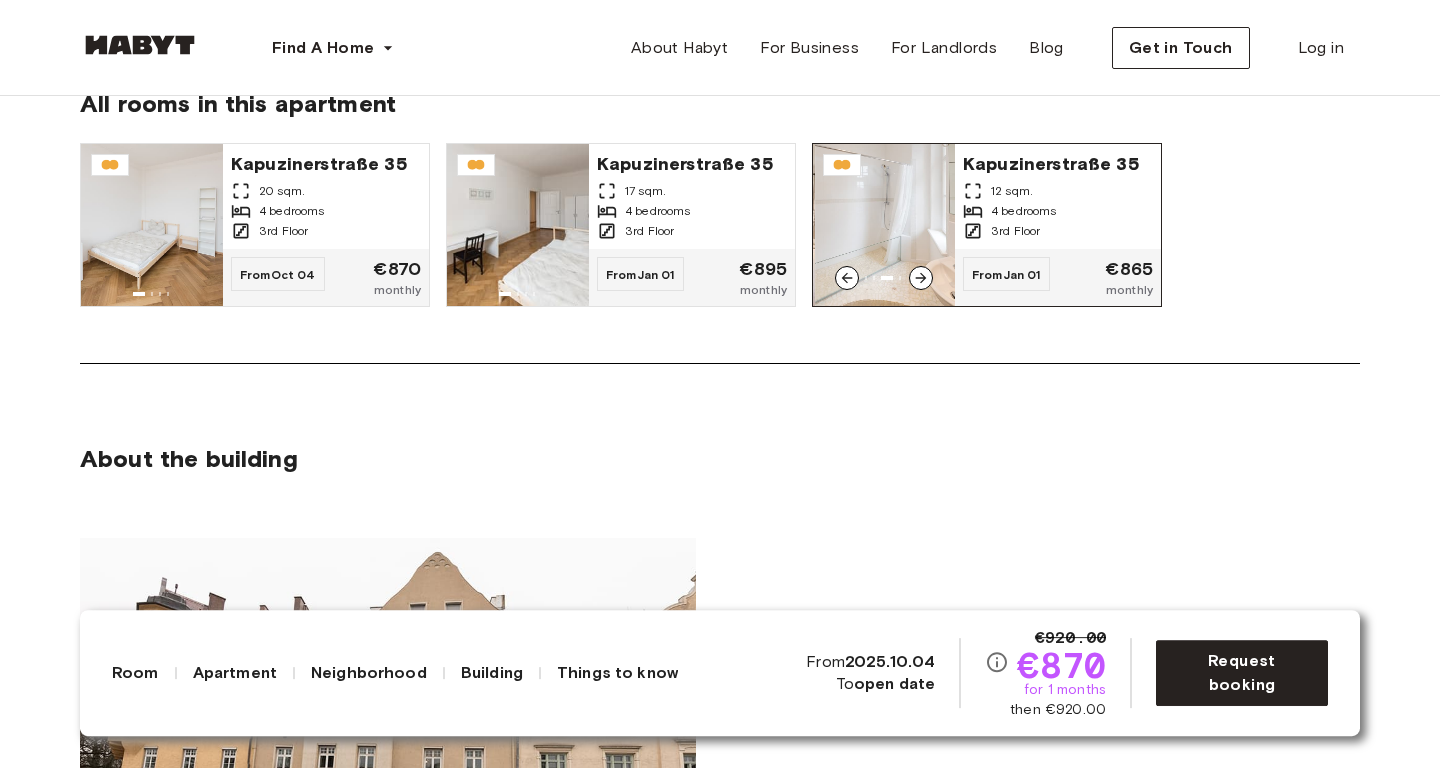 click at bounding box center (921, 278) 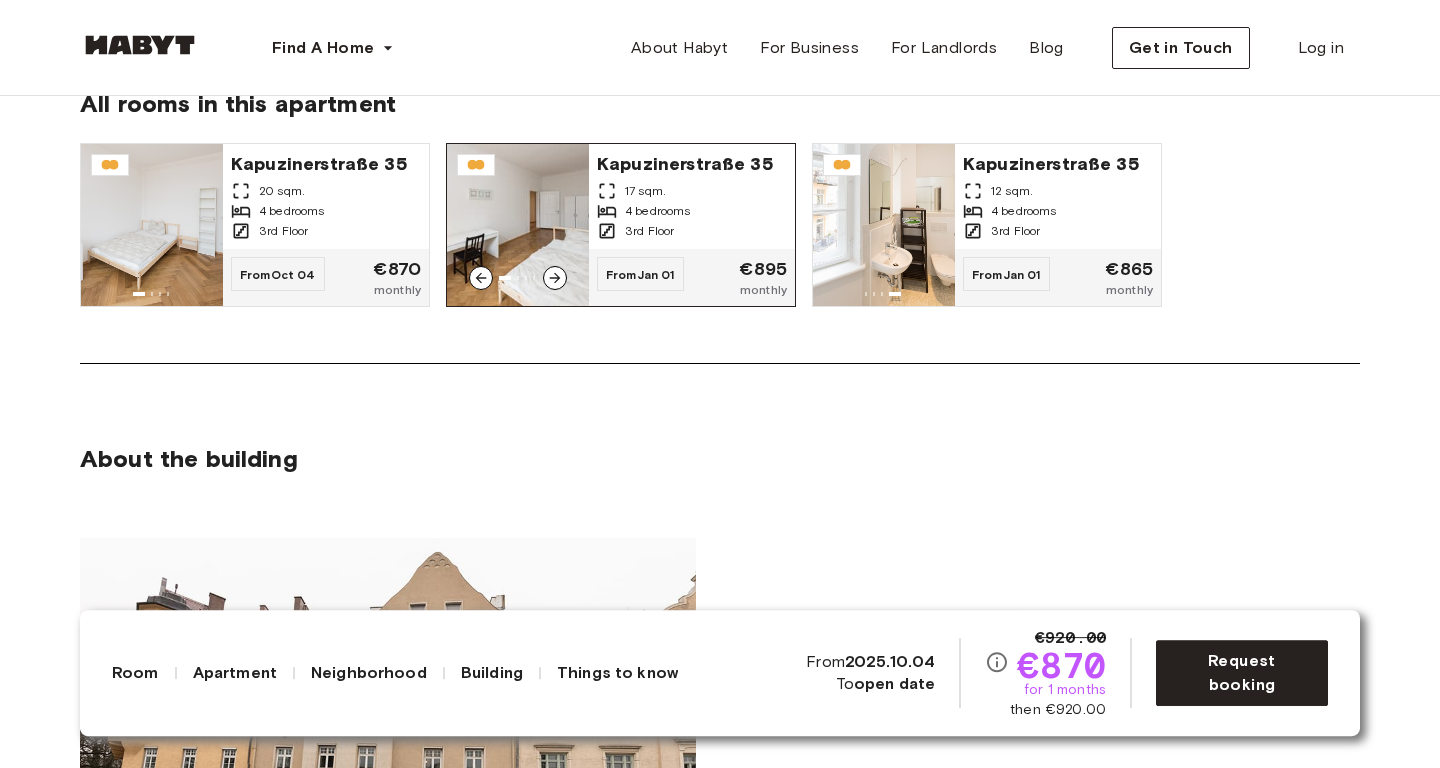 click 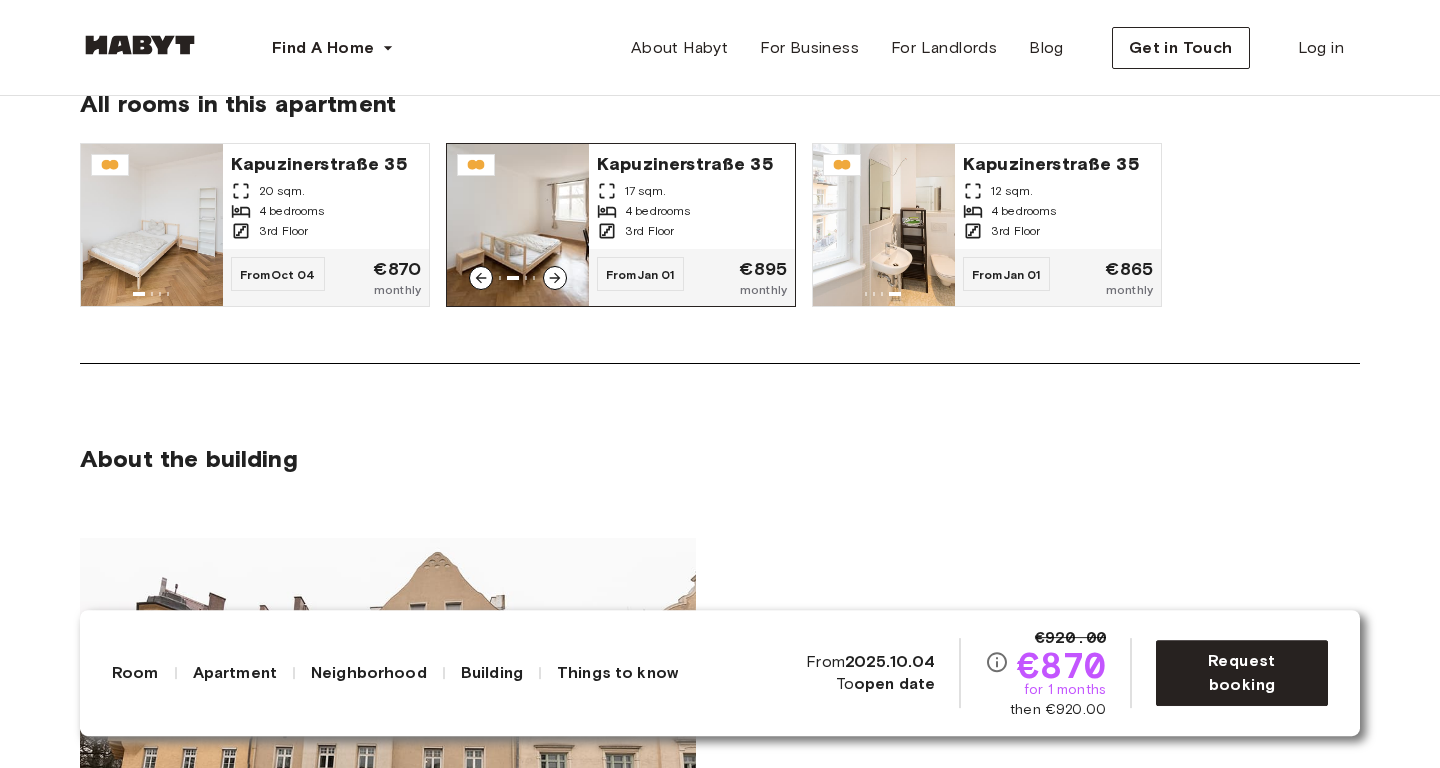 click 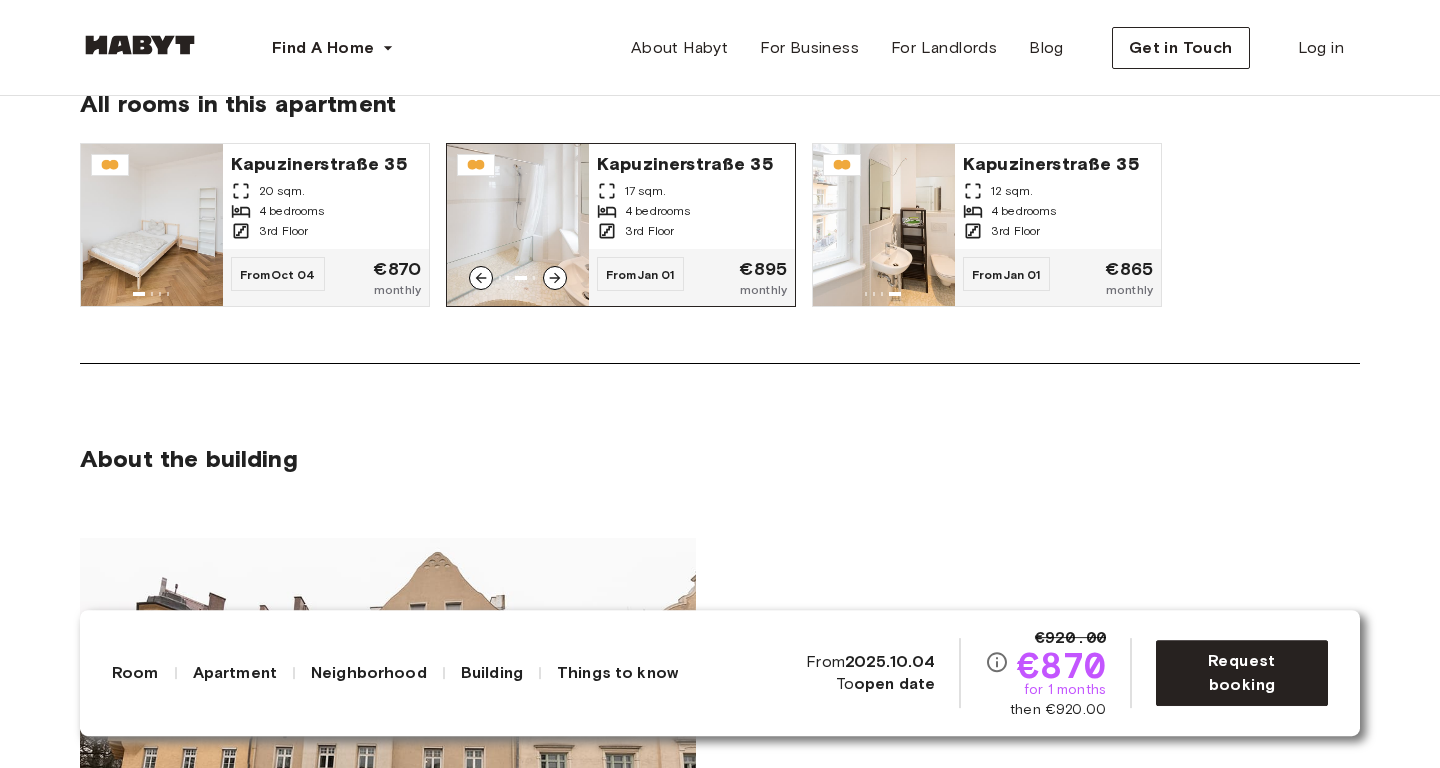 click 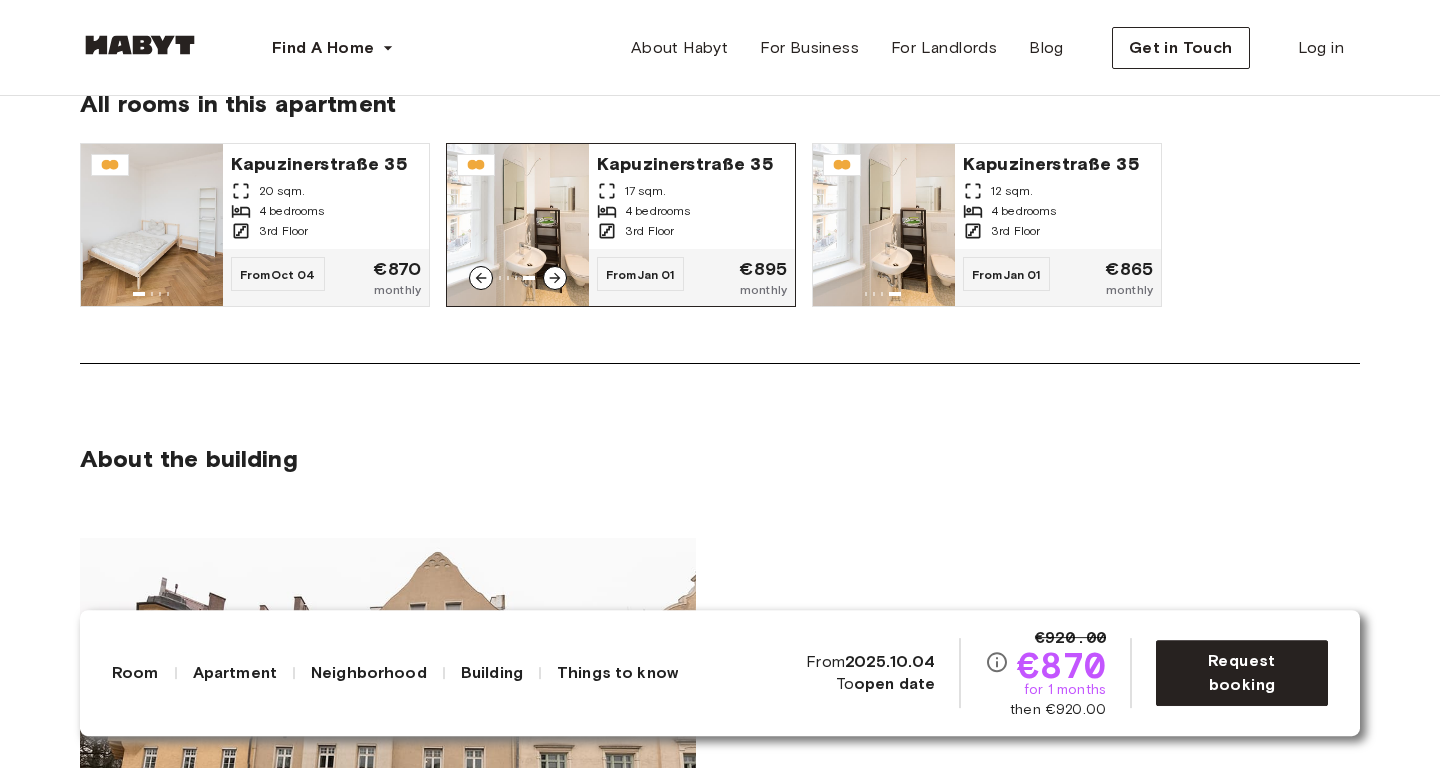 click 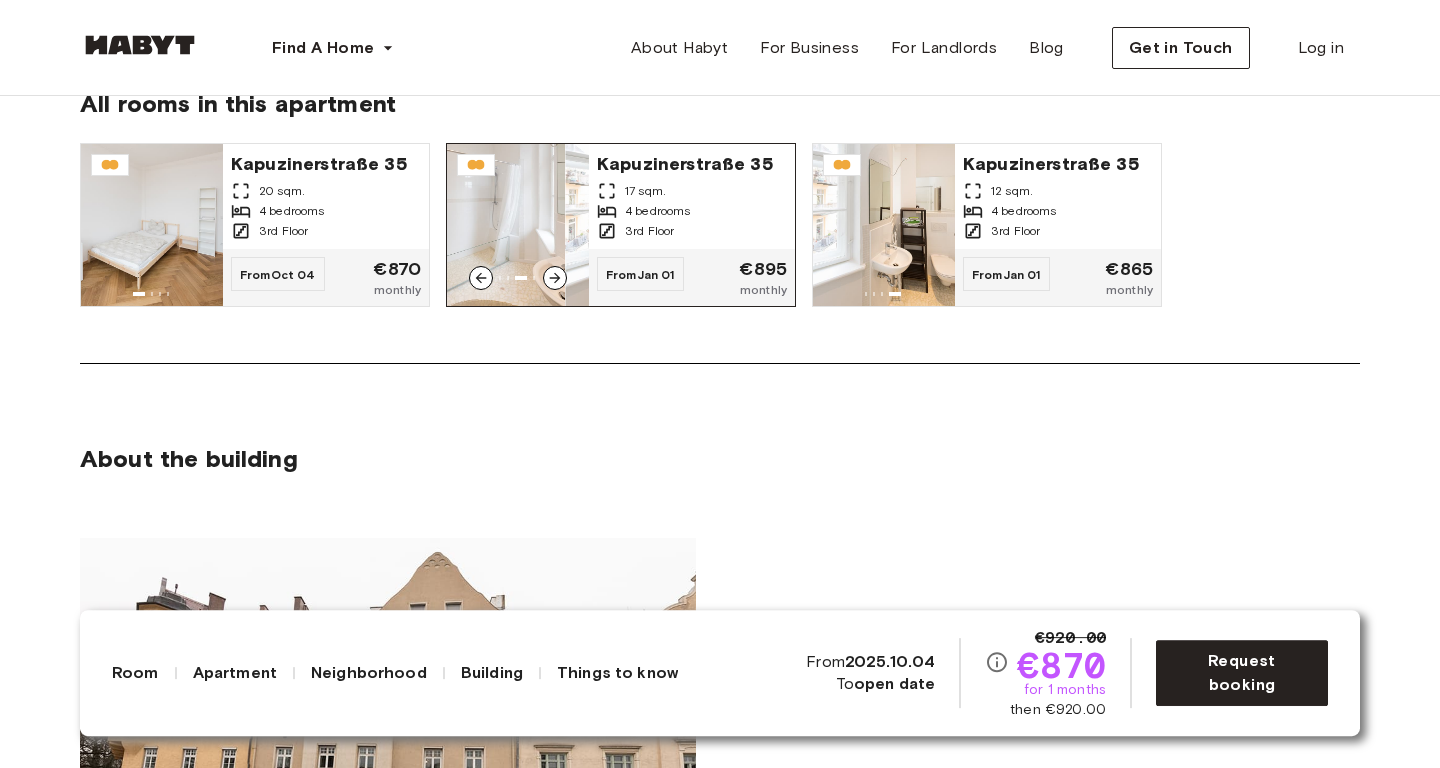 click 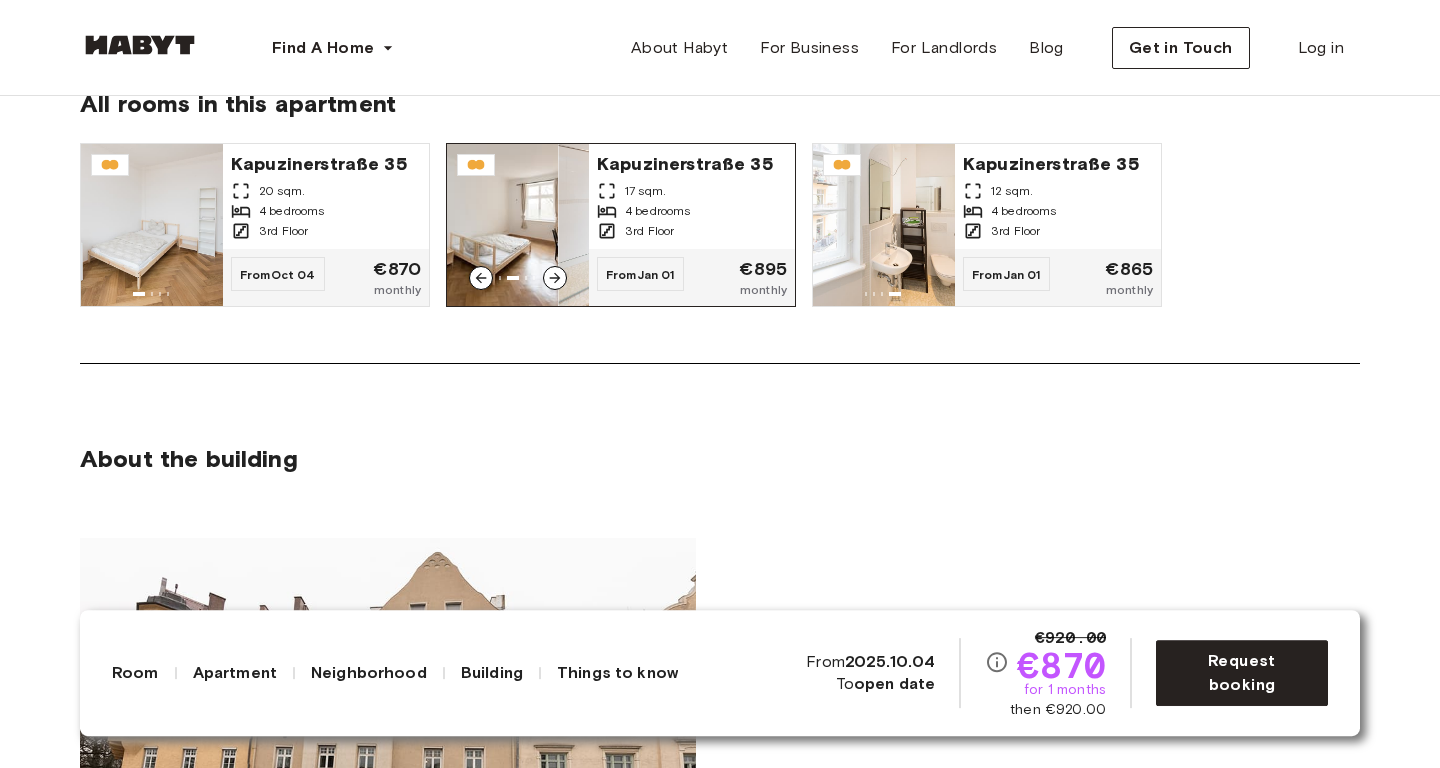 click 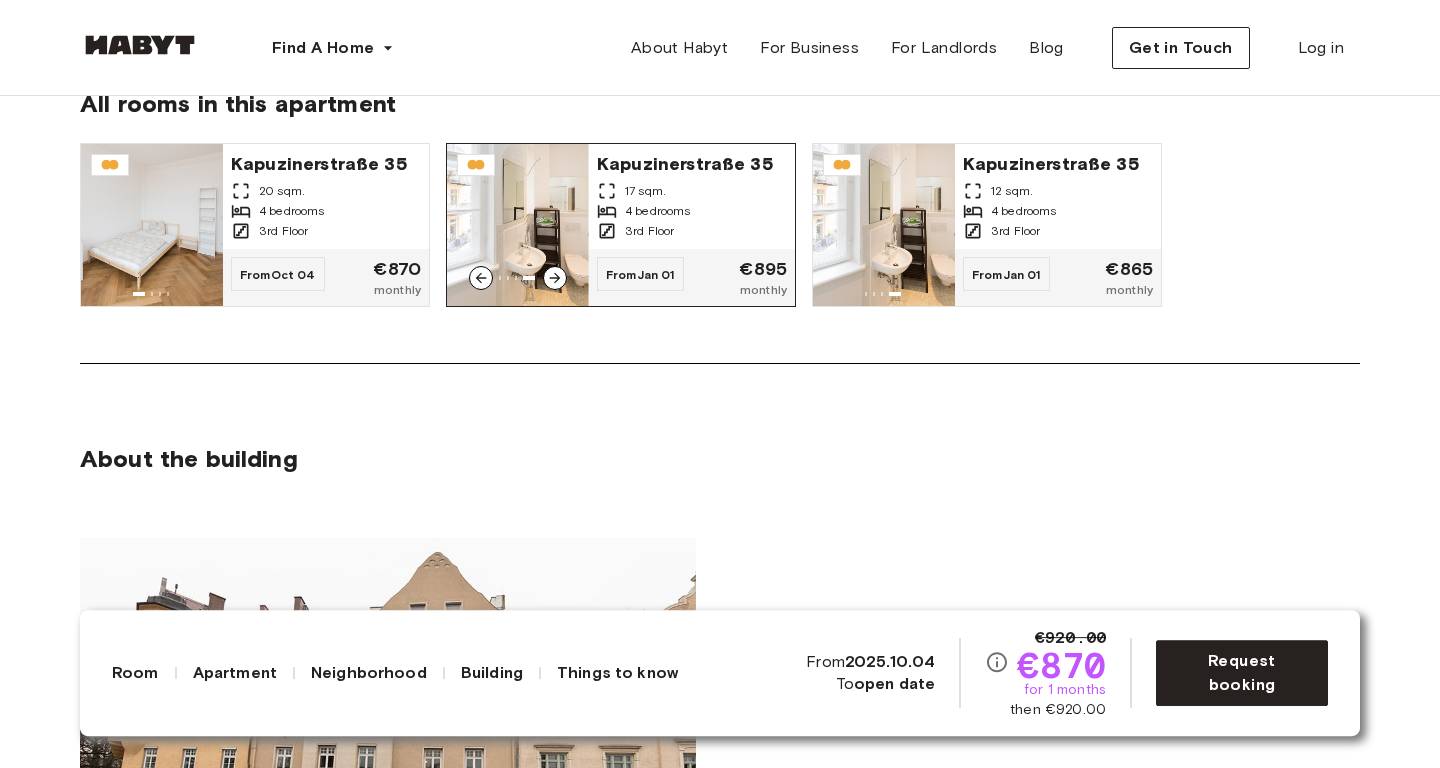 click 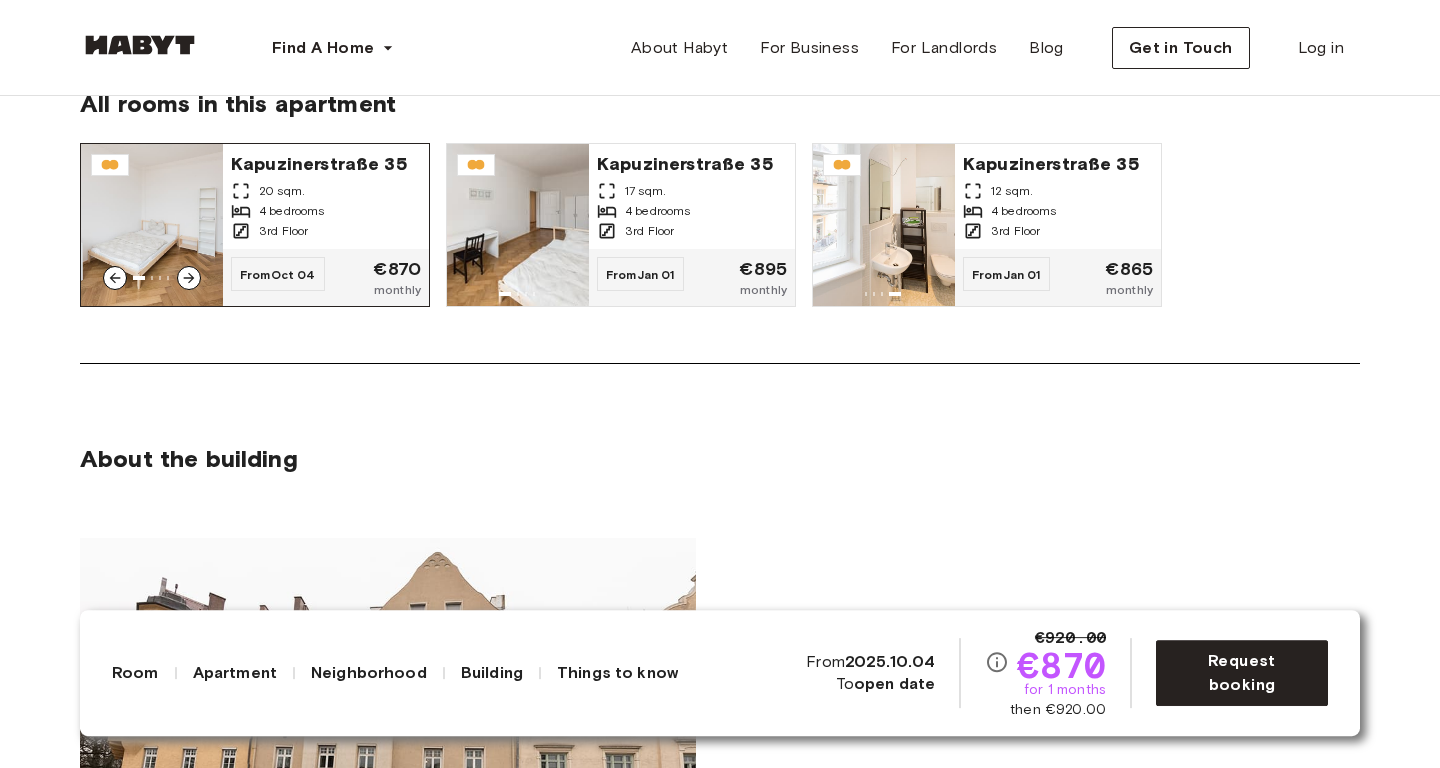 click 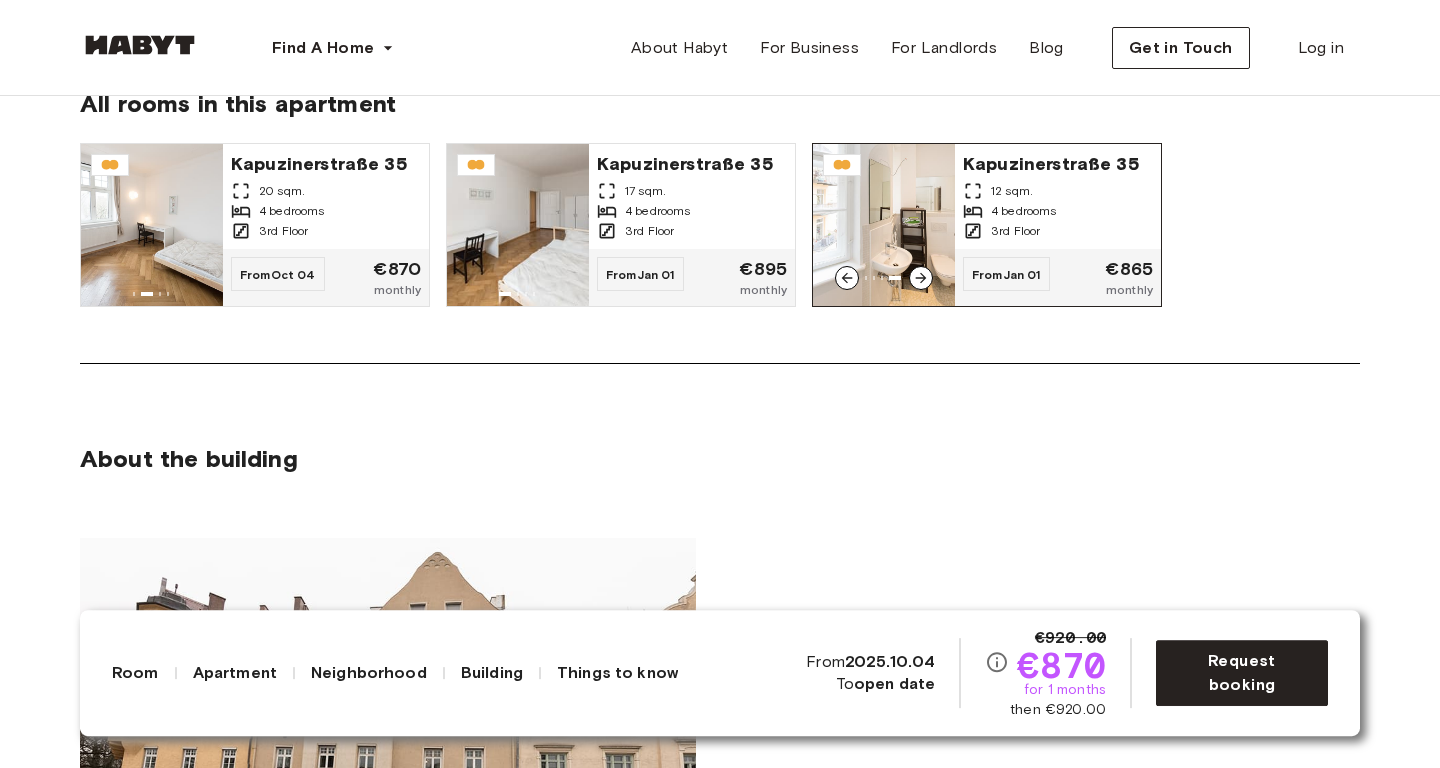 click 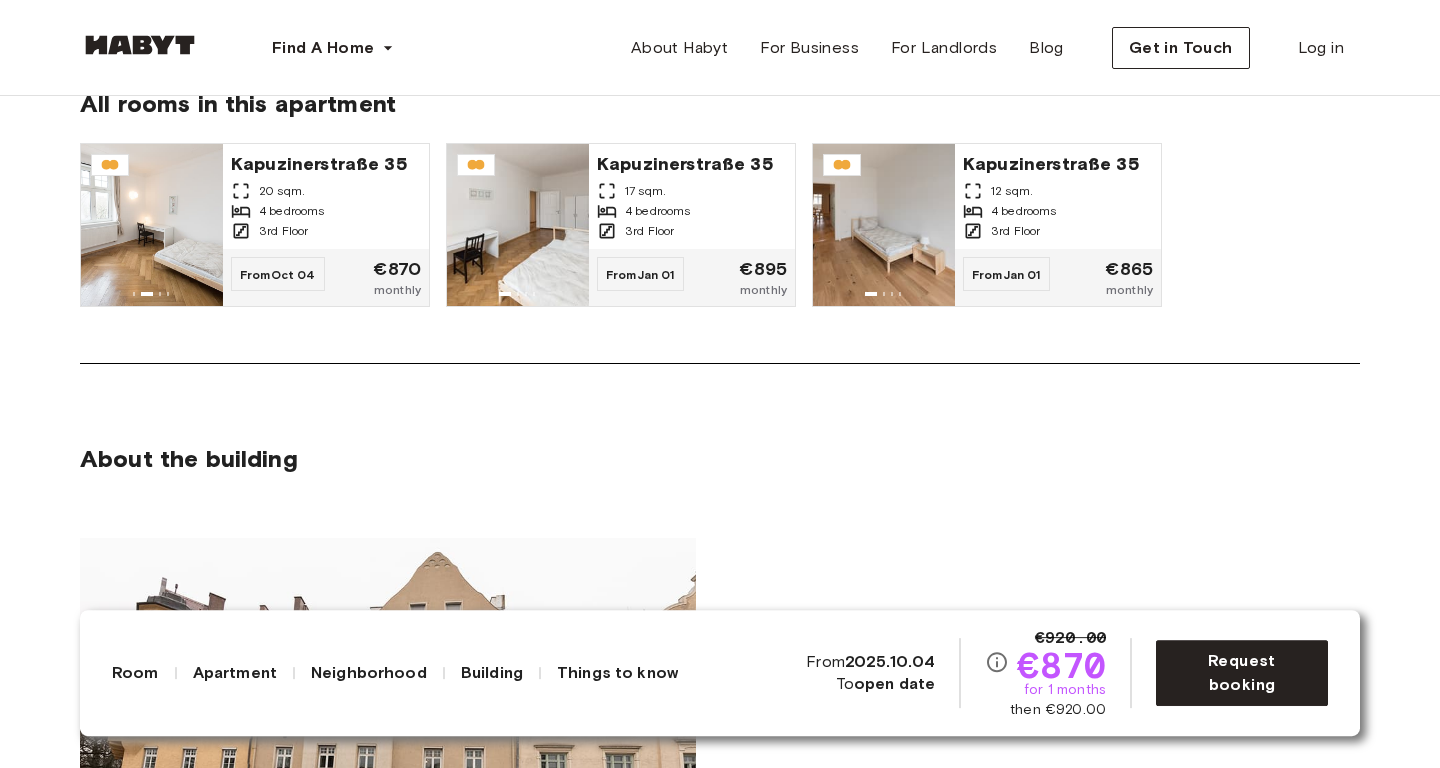 click on "About the building" at bounding box center (720, 651) 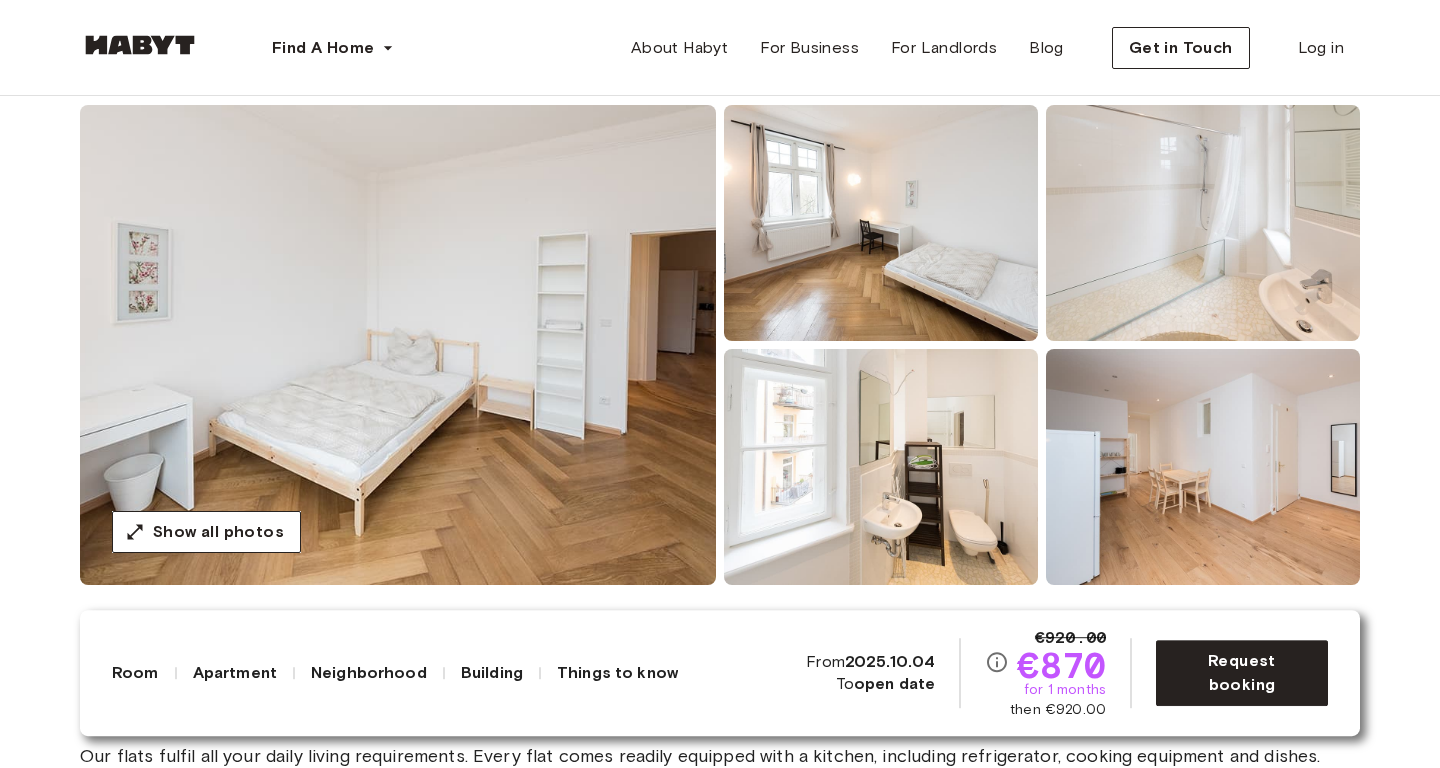 scroll, scrollTop: 0, scrollLeft: 0, axis: both 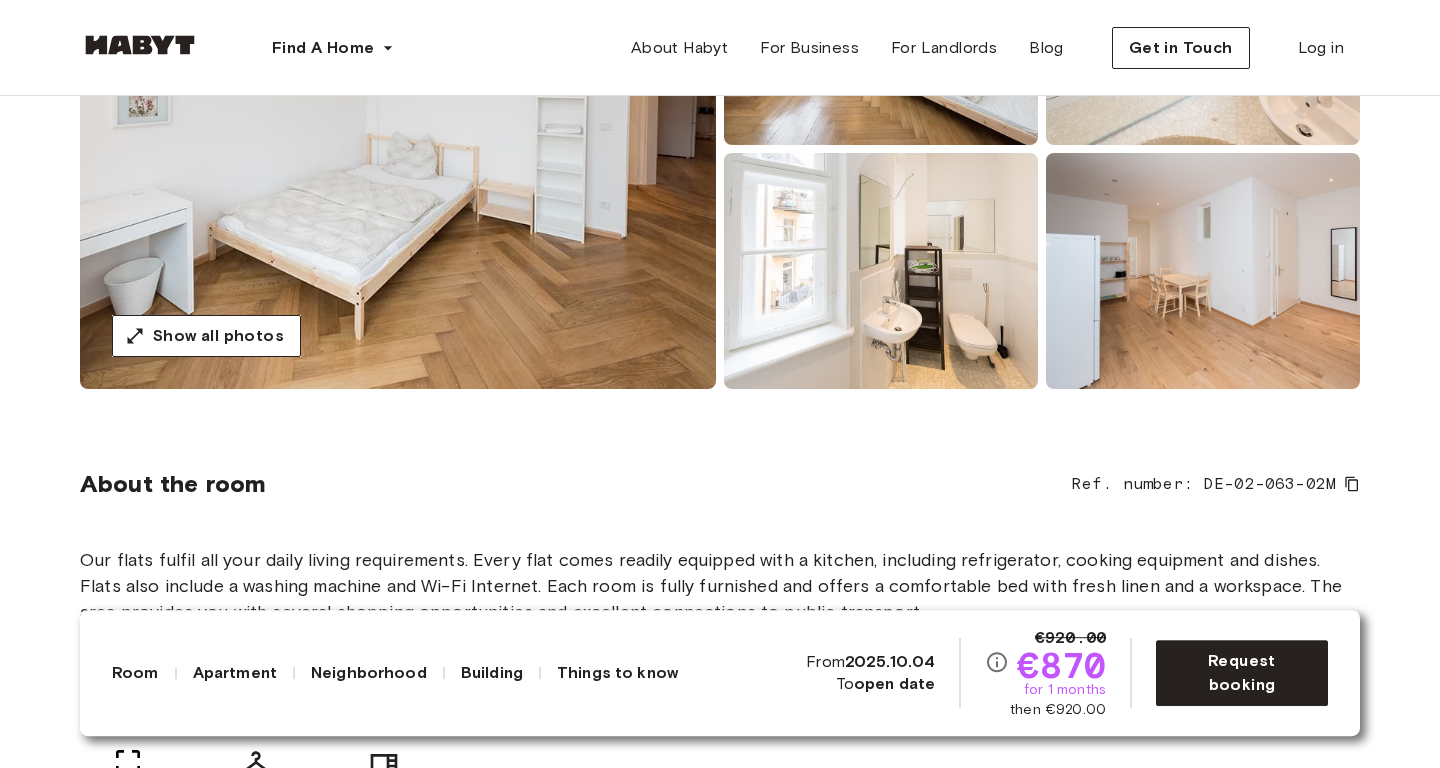 click at bounding box center [881, 271] 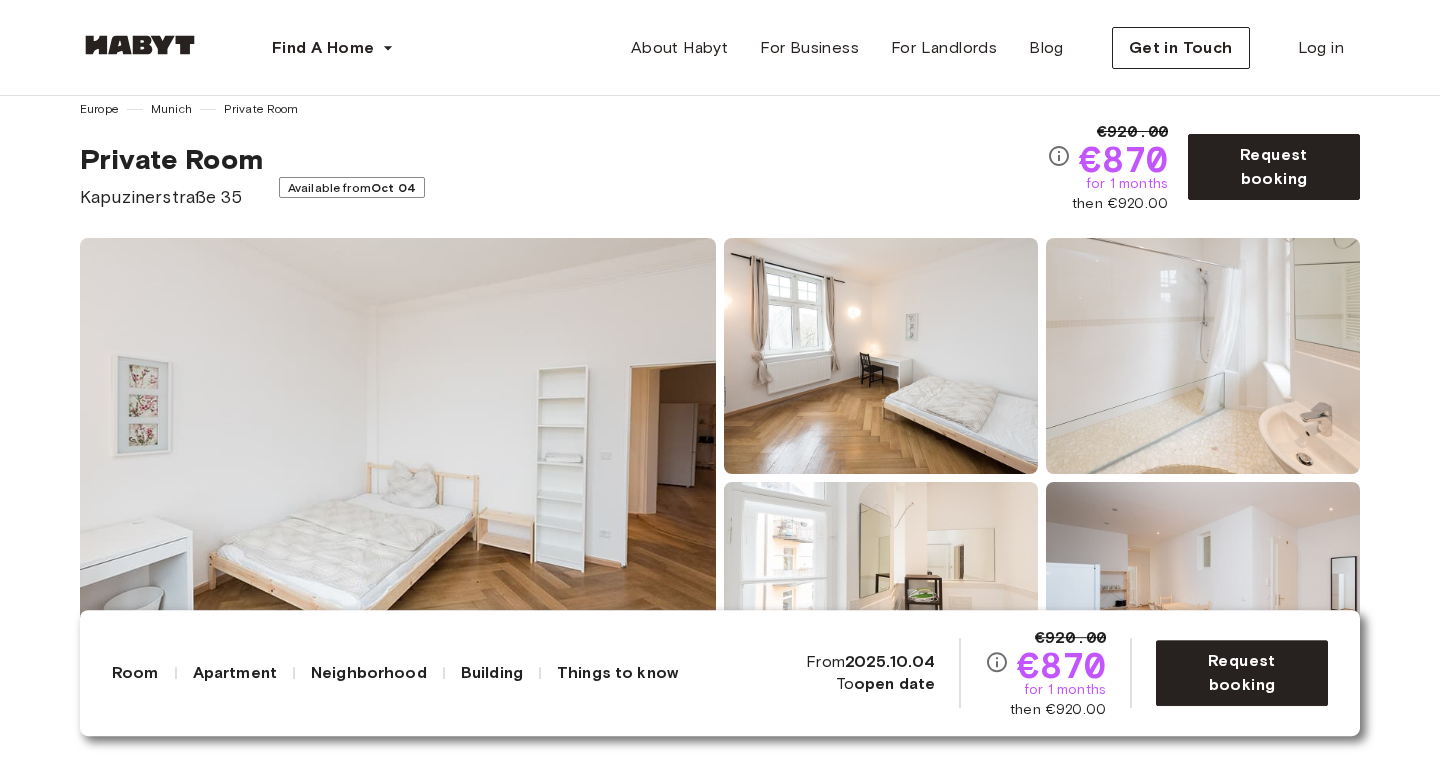 click at bounding box center [881, 356] 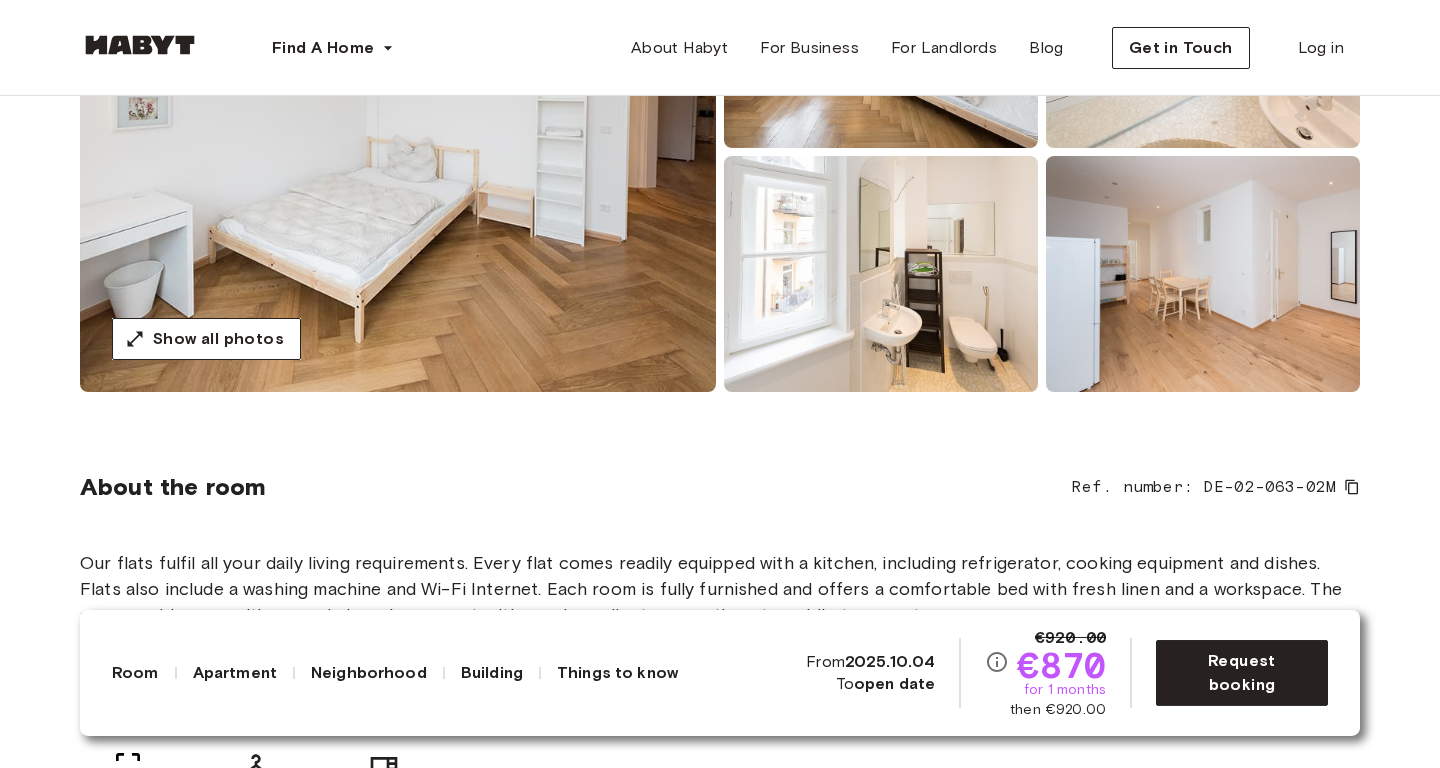 click at bounding box center [398, 152] 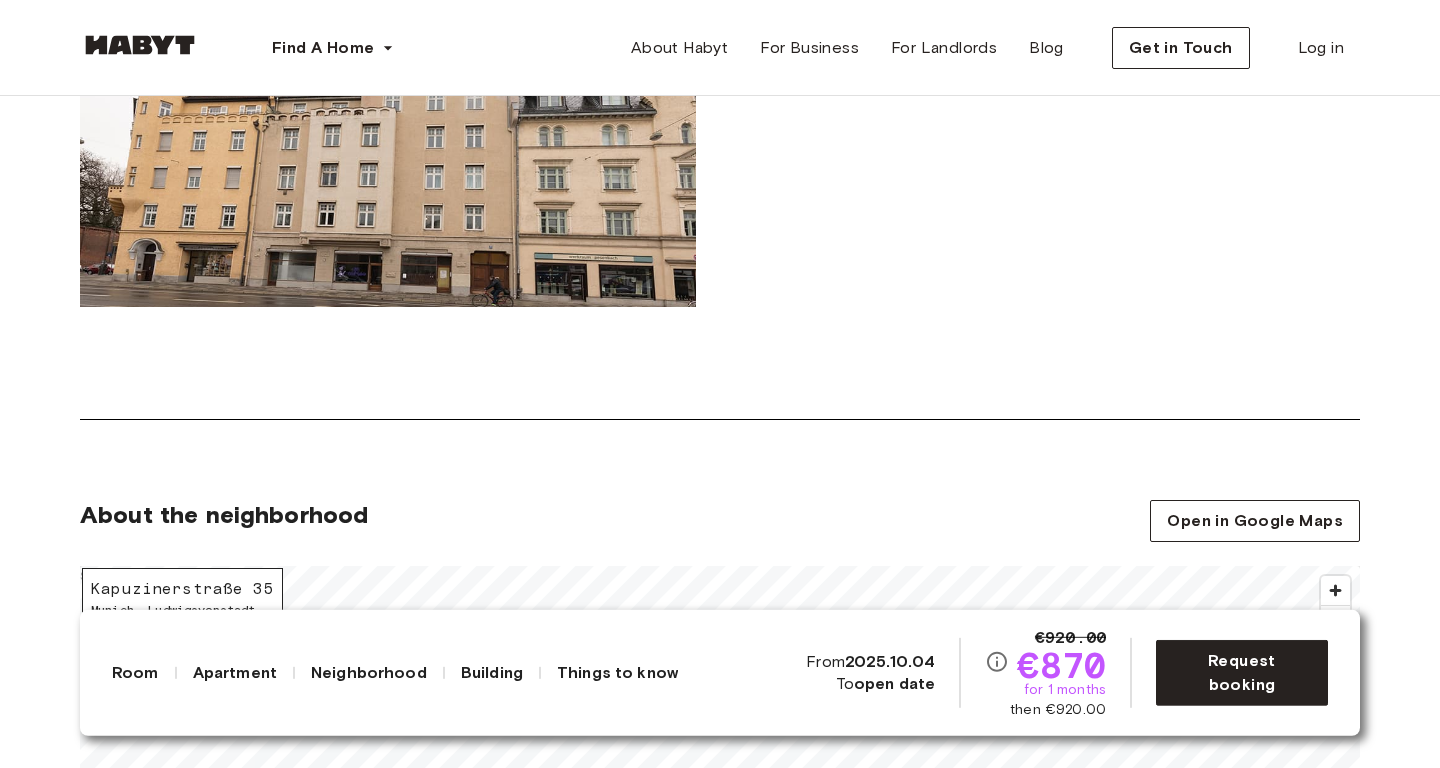 scroll, scrollTop: 2108, scrollLeft: 0, axis: vertical 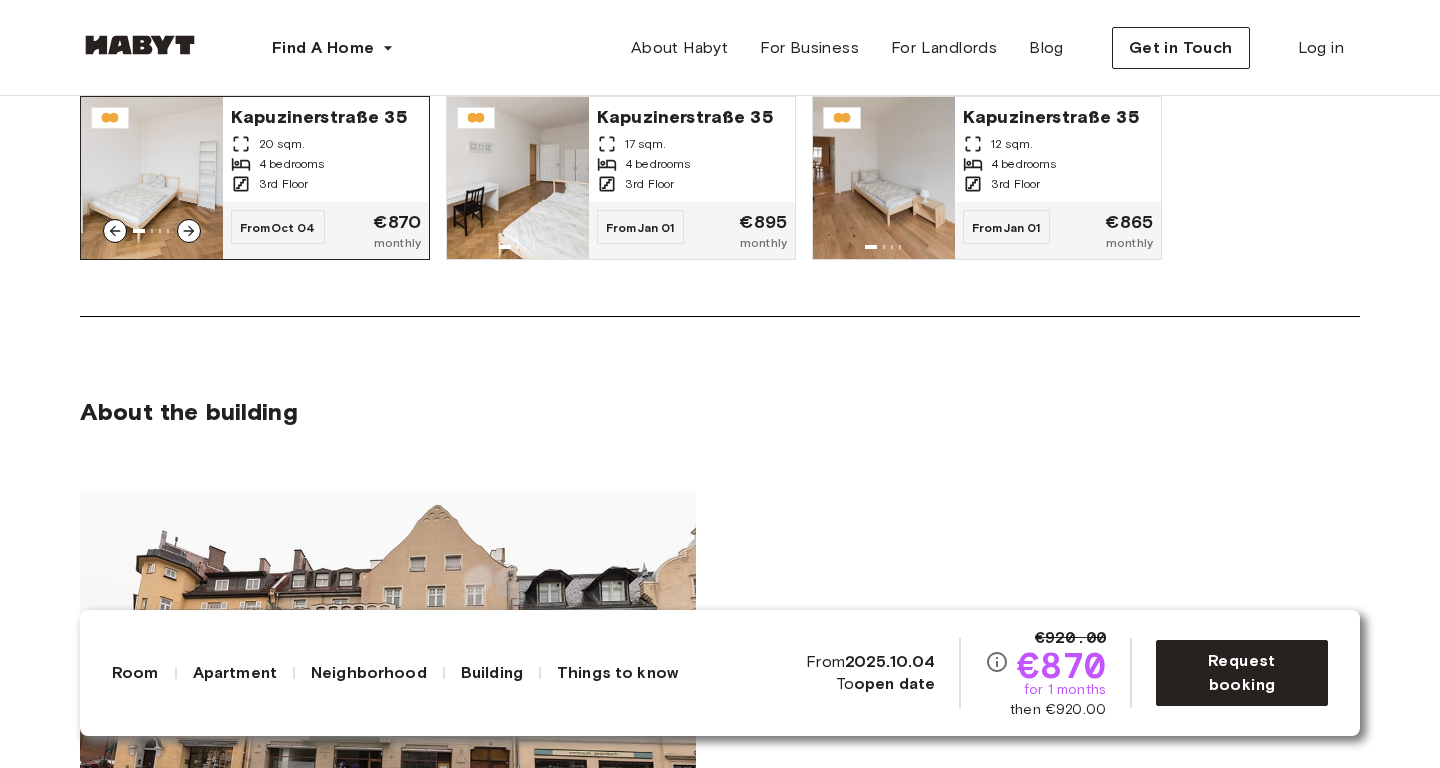 click 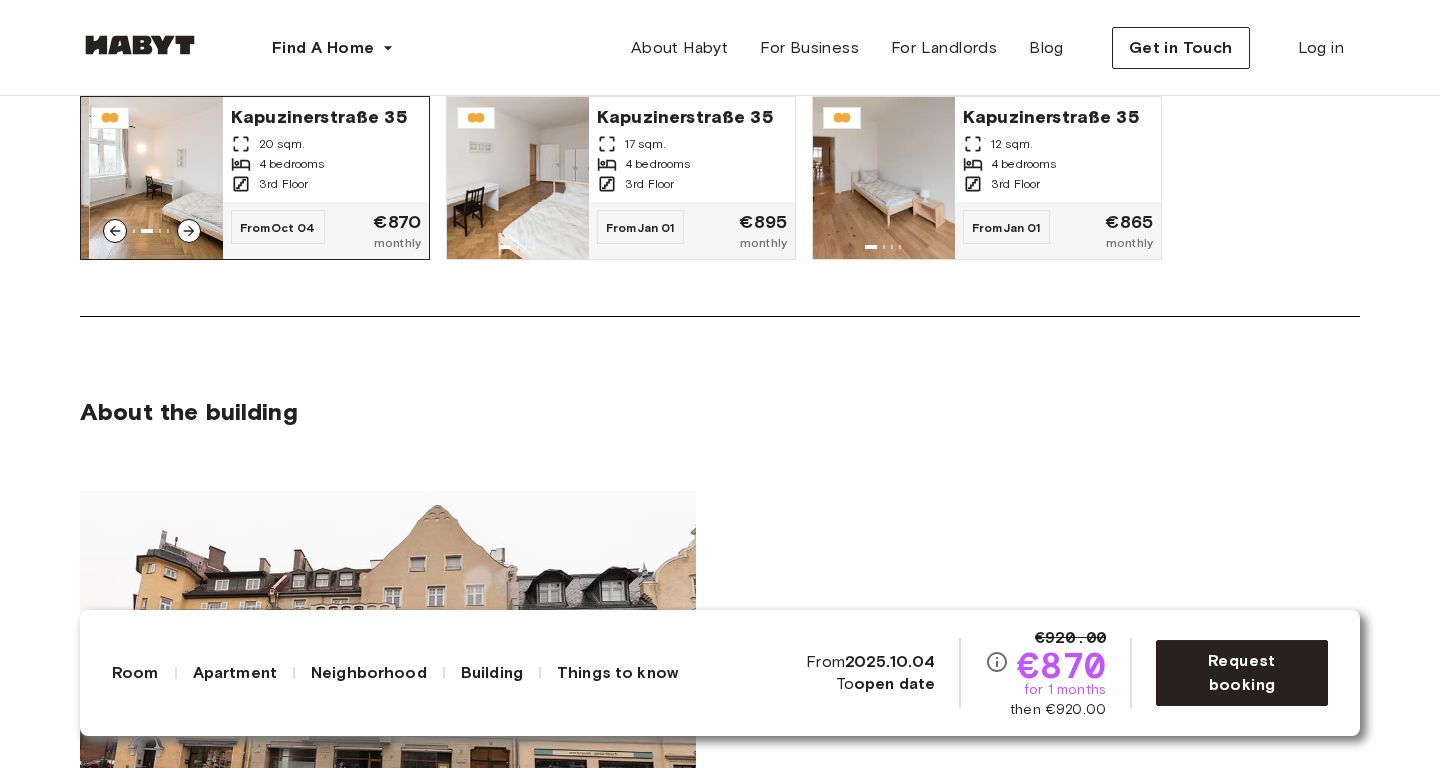 click 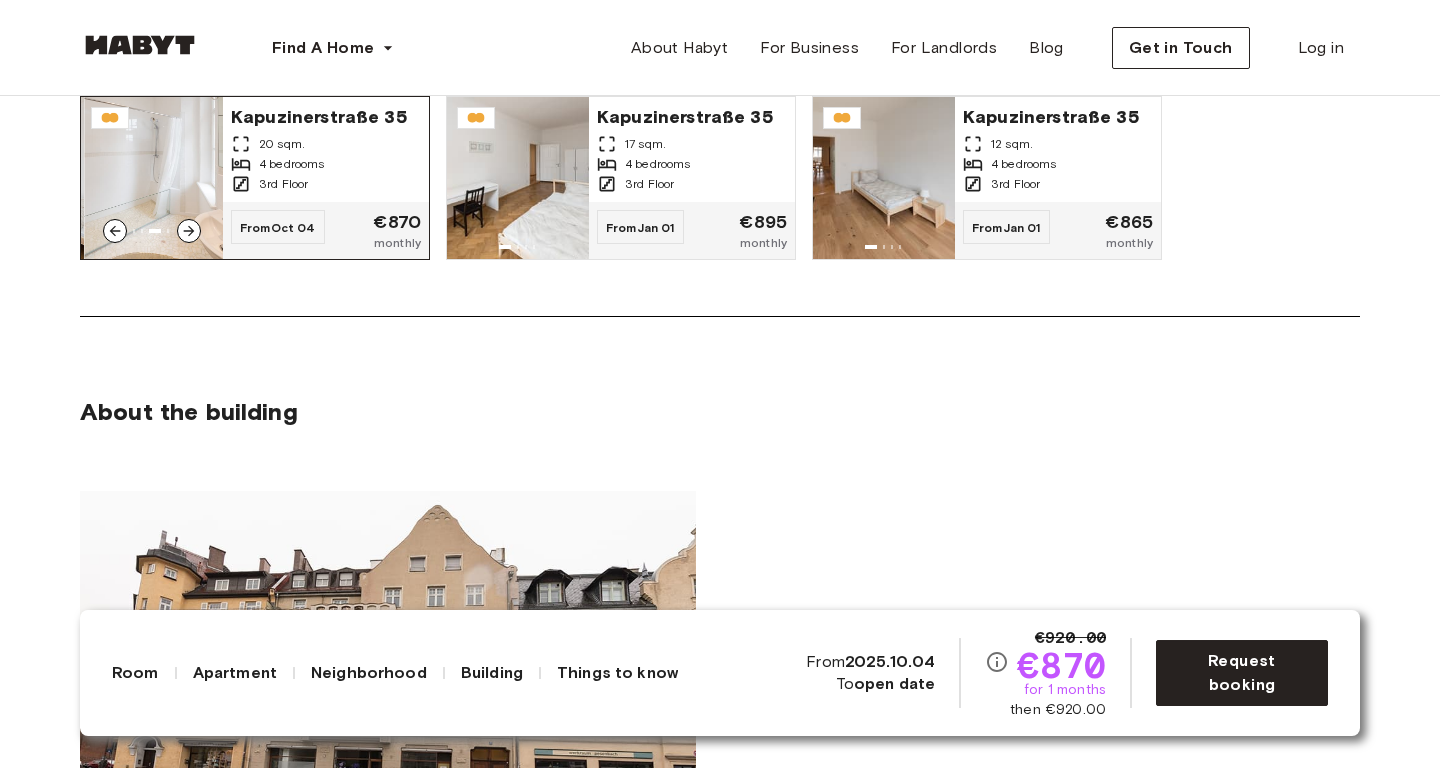 click 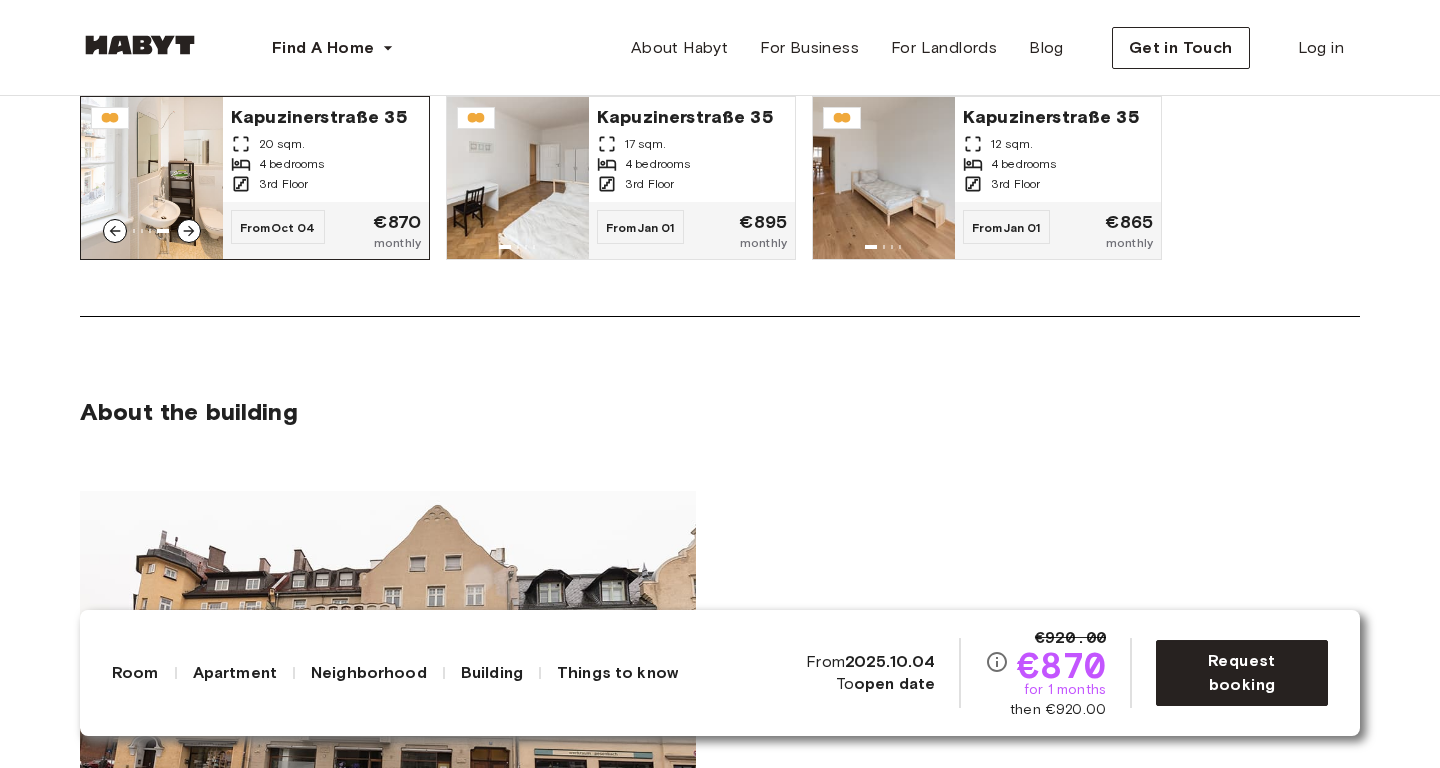 click at bounding box center [189, 231] 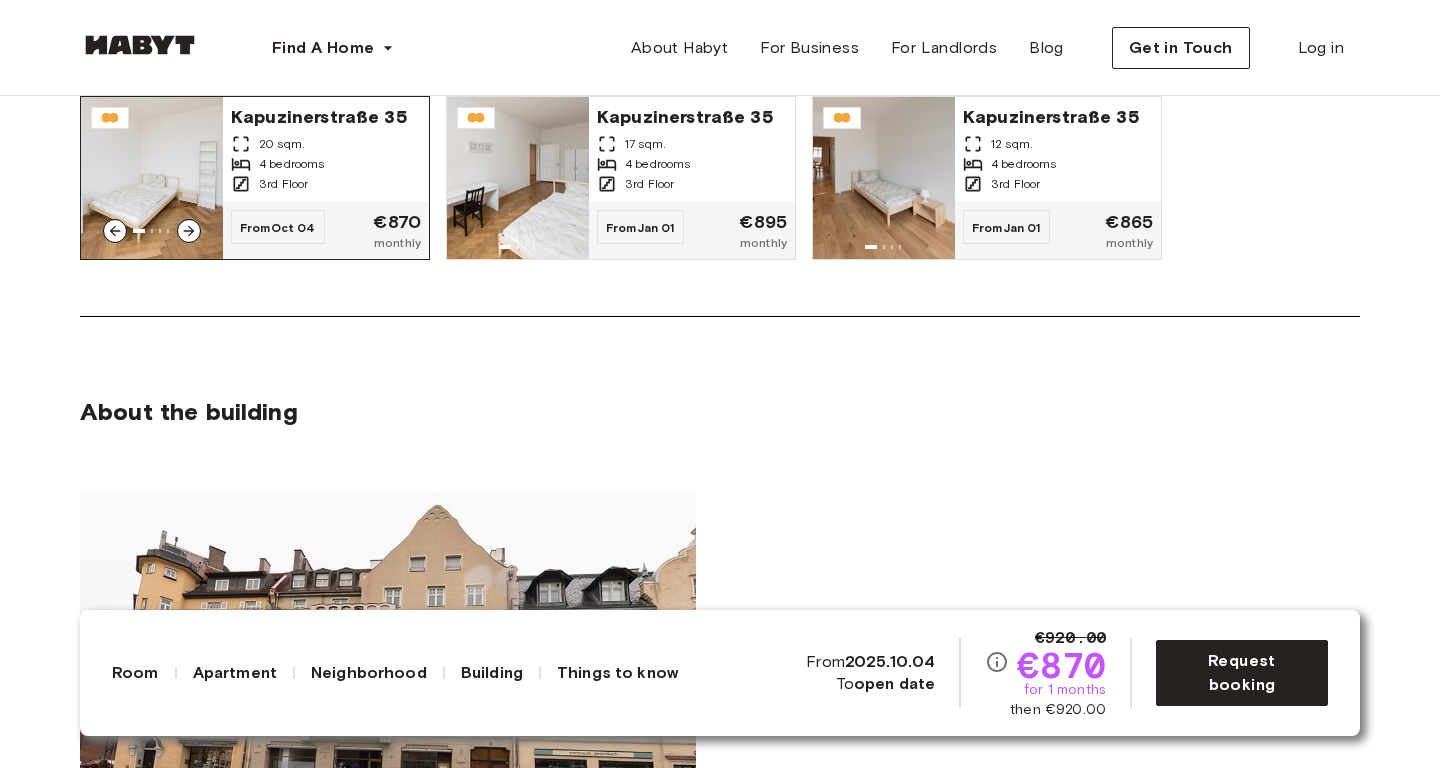 click 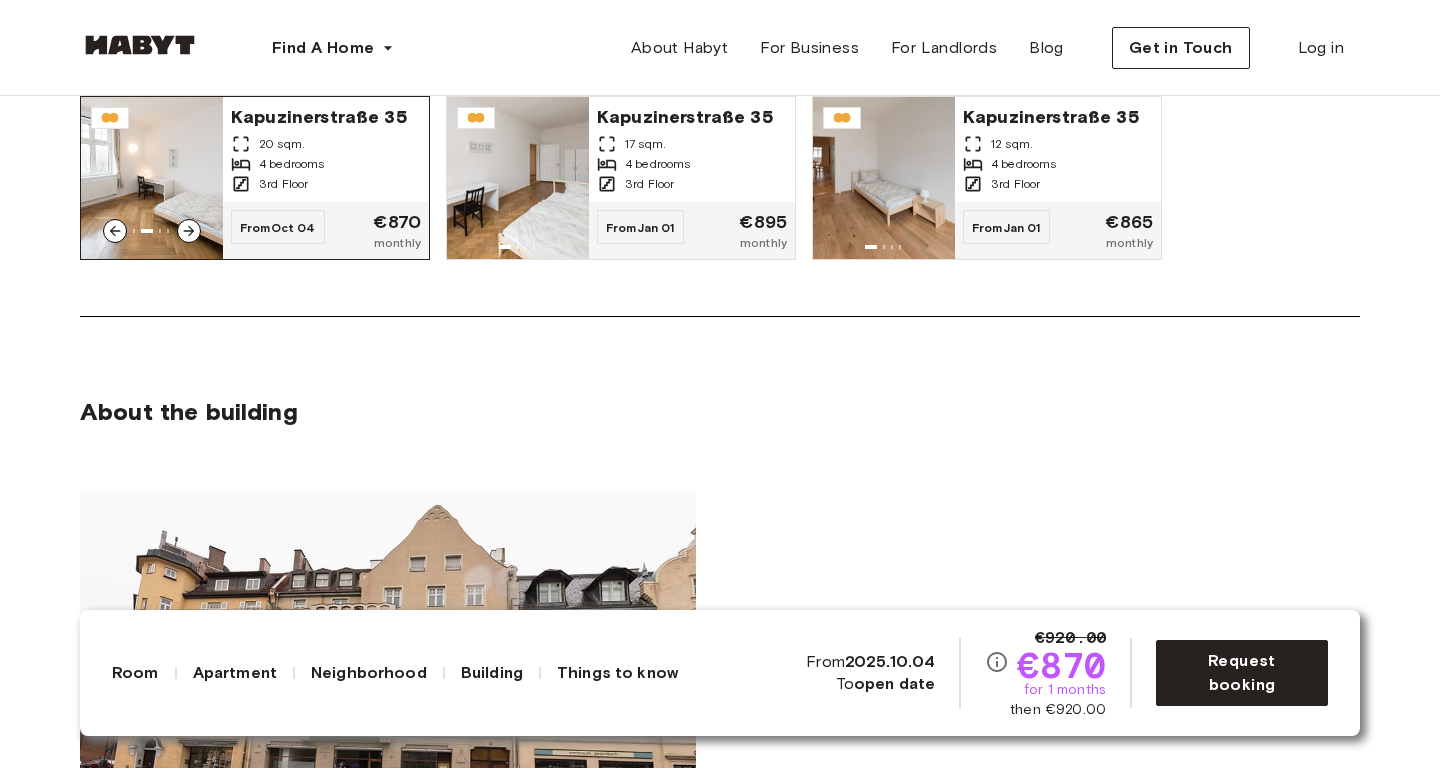 click on "Oct 04" at bounding box center (293, 227) 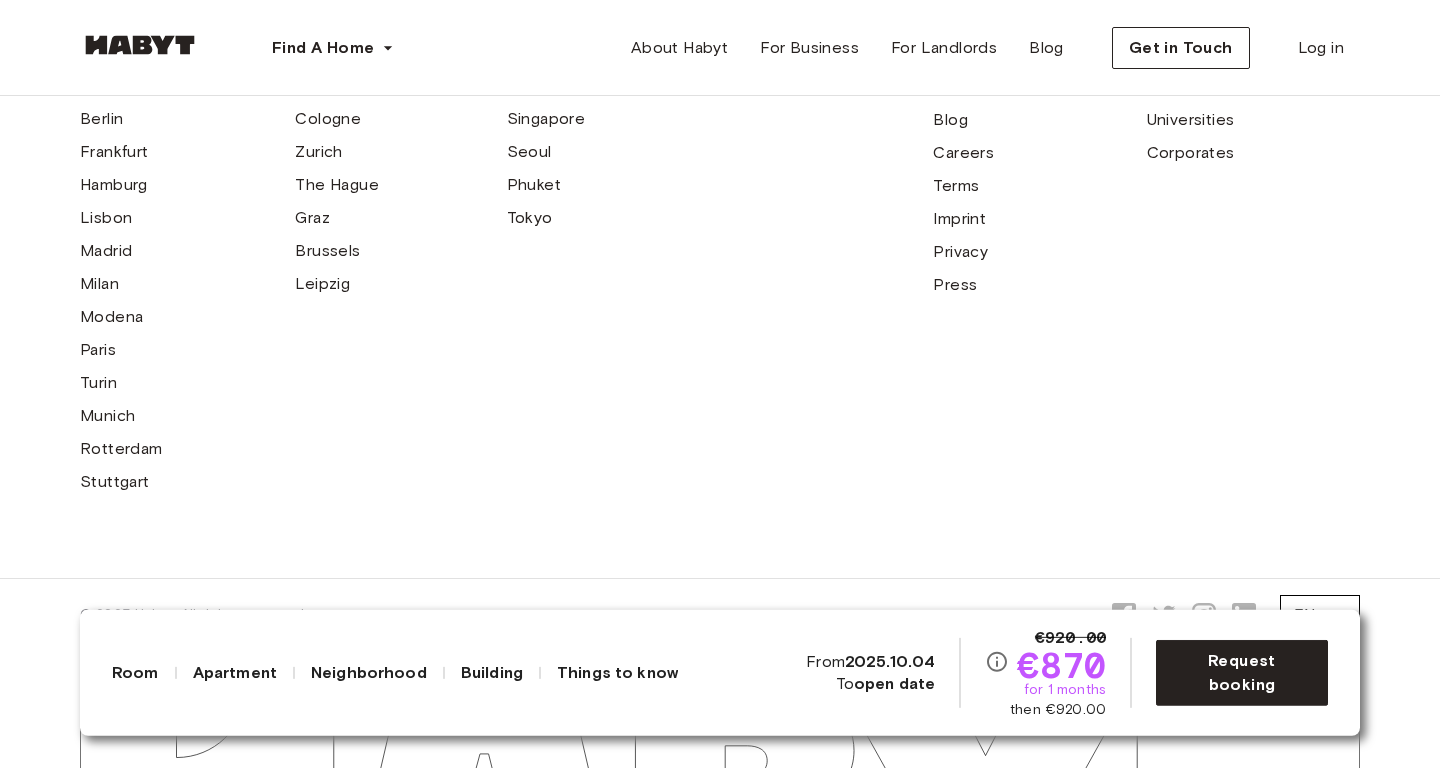 scroll, scrollTop: 6237, scrollLeft: 0, axis: vertical 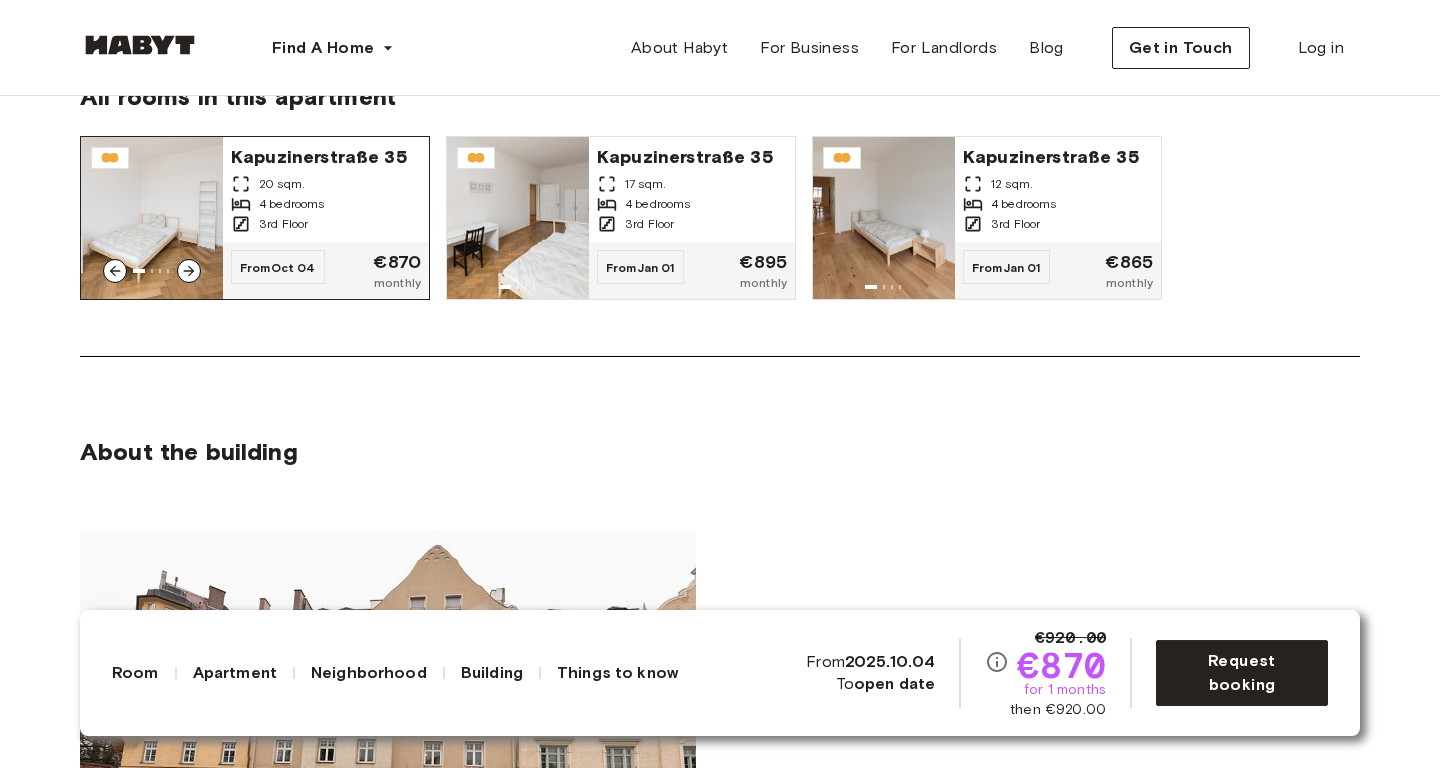 click at bounding box center [189, 271] 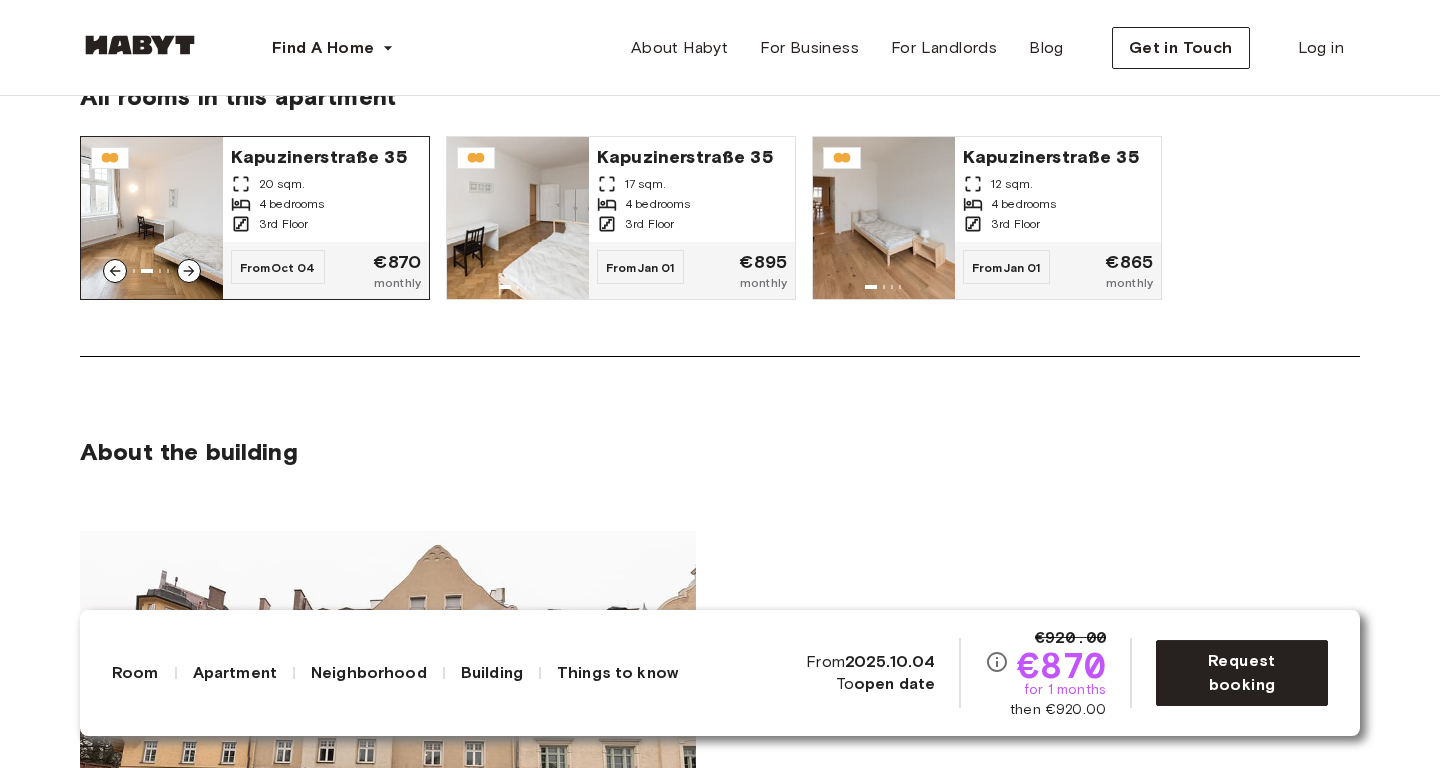 click at bounding box center (189, 271) 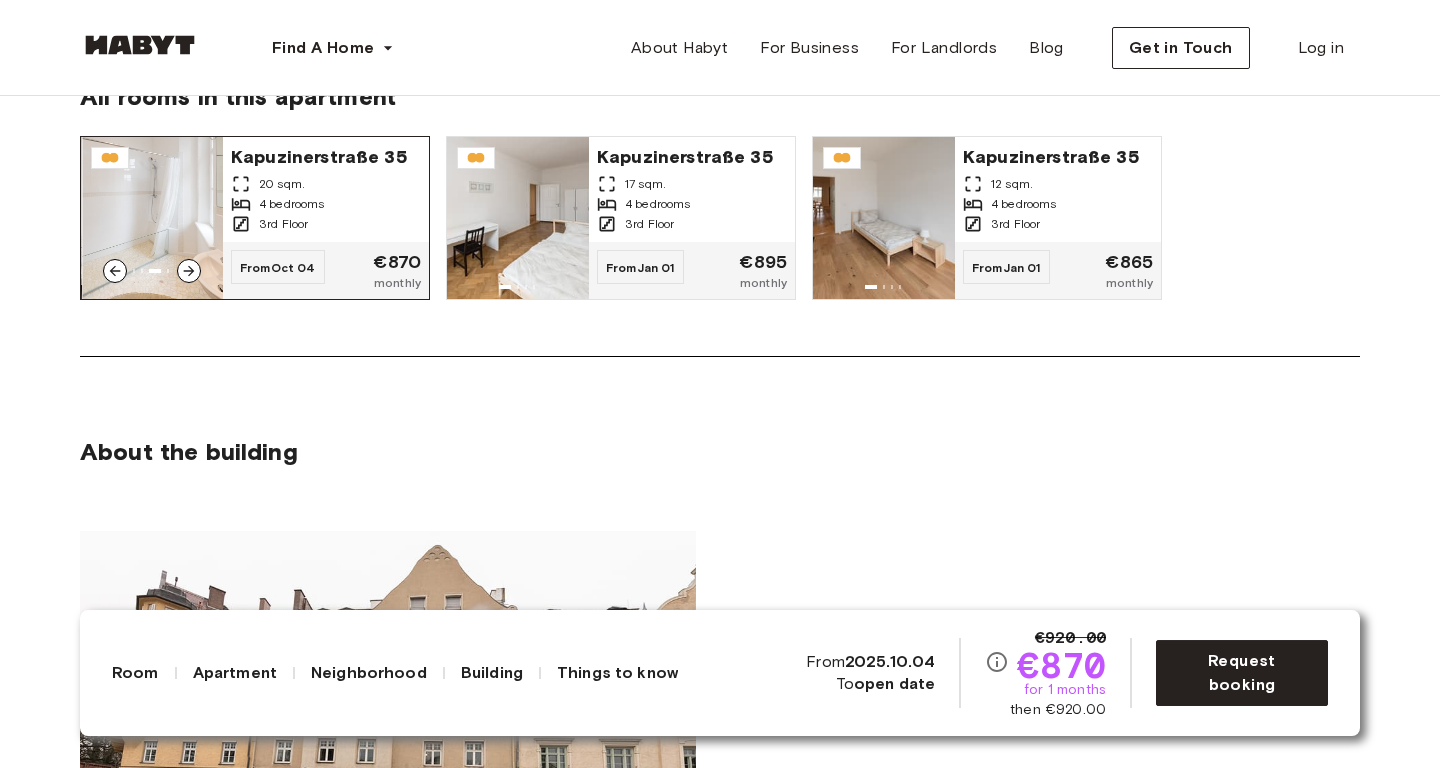 click at bounding box center (189, 271) 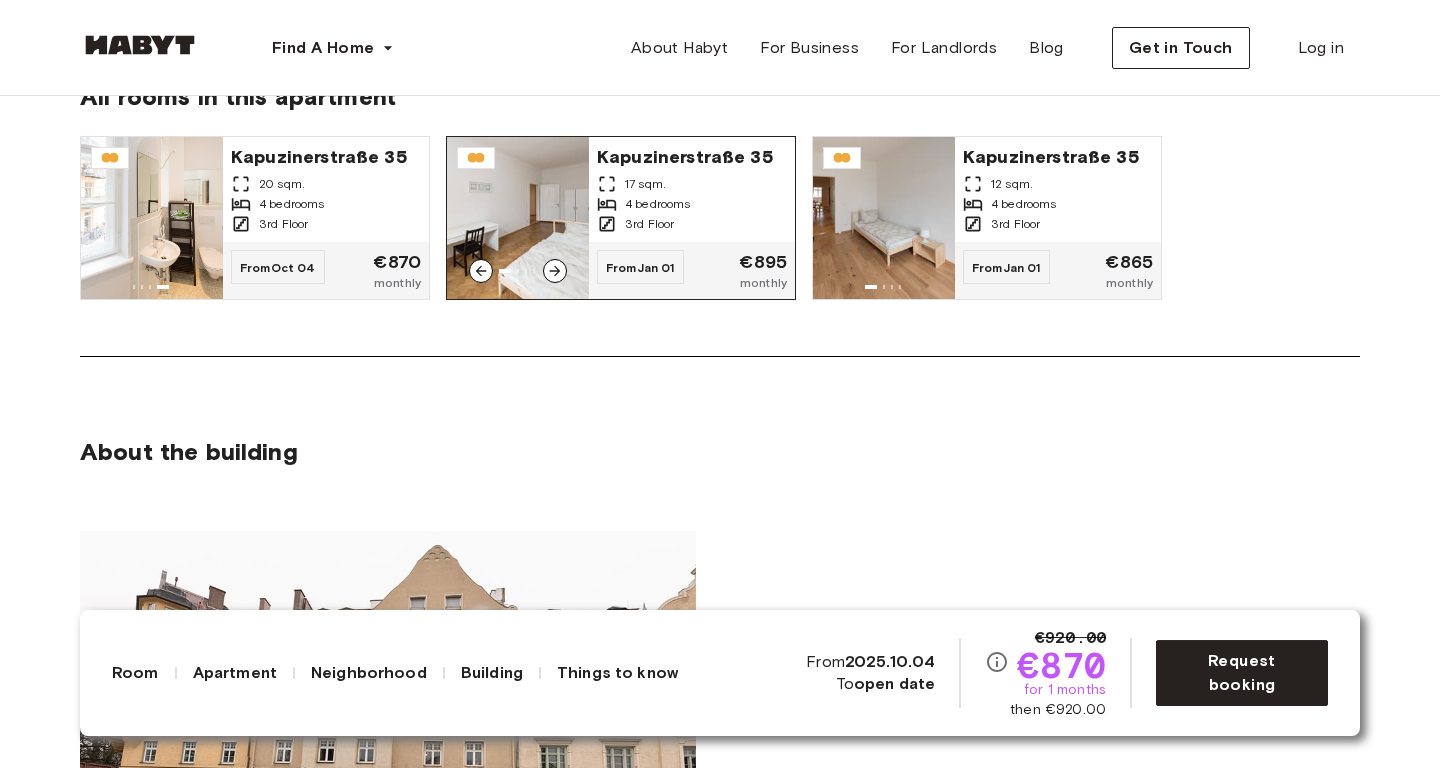 click at bounding box center (555, 271) 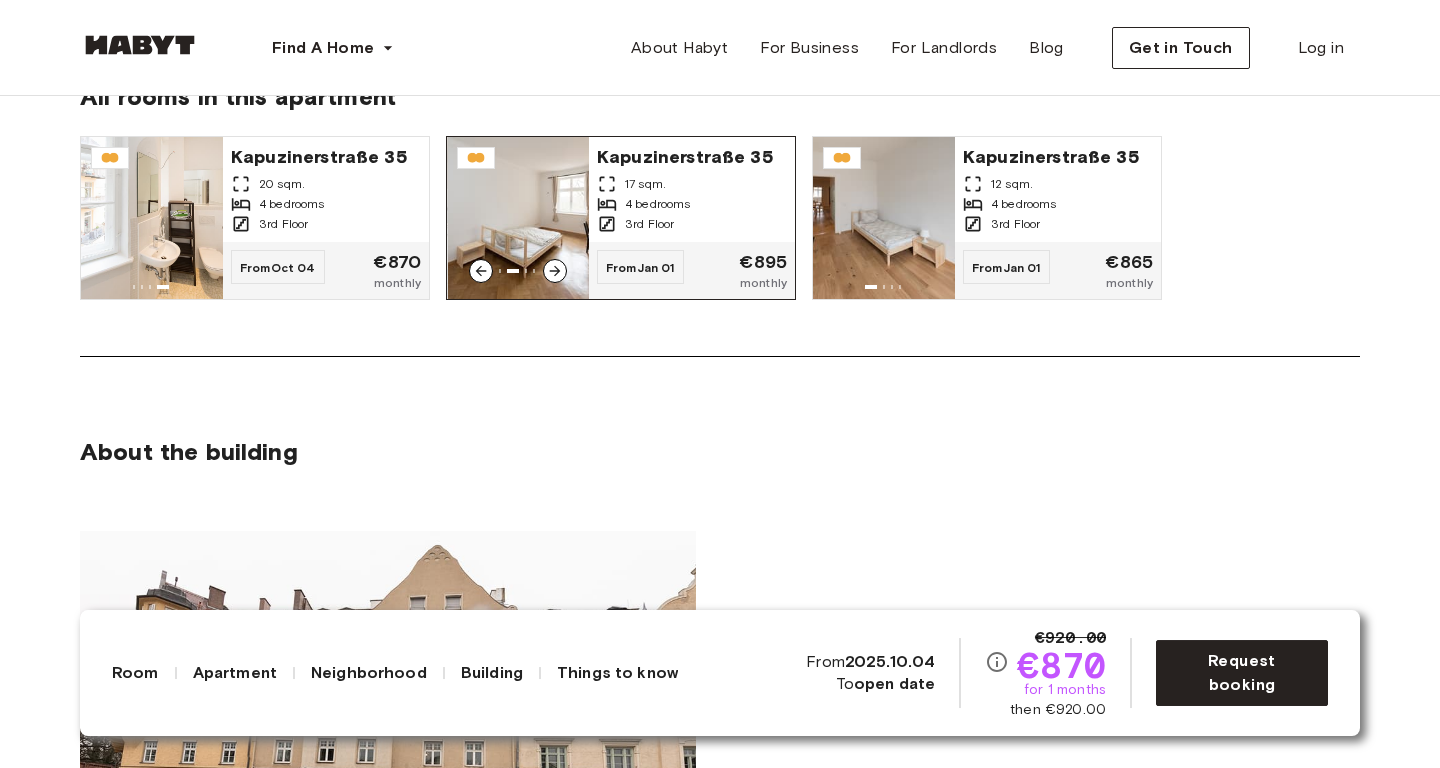 click at bounding box center (555, 271) 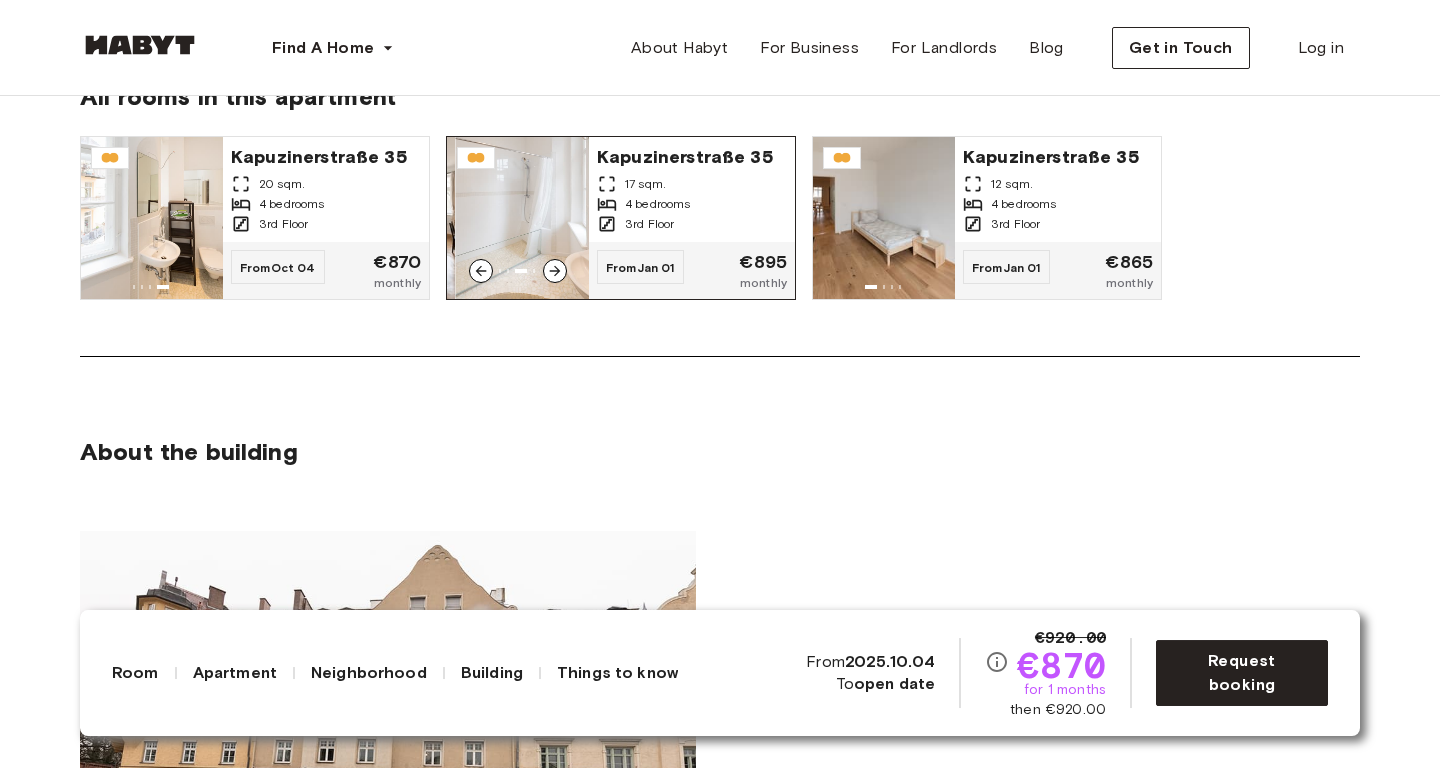 click at bounding box center [555, 271] 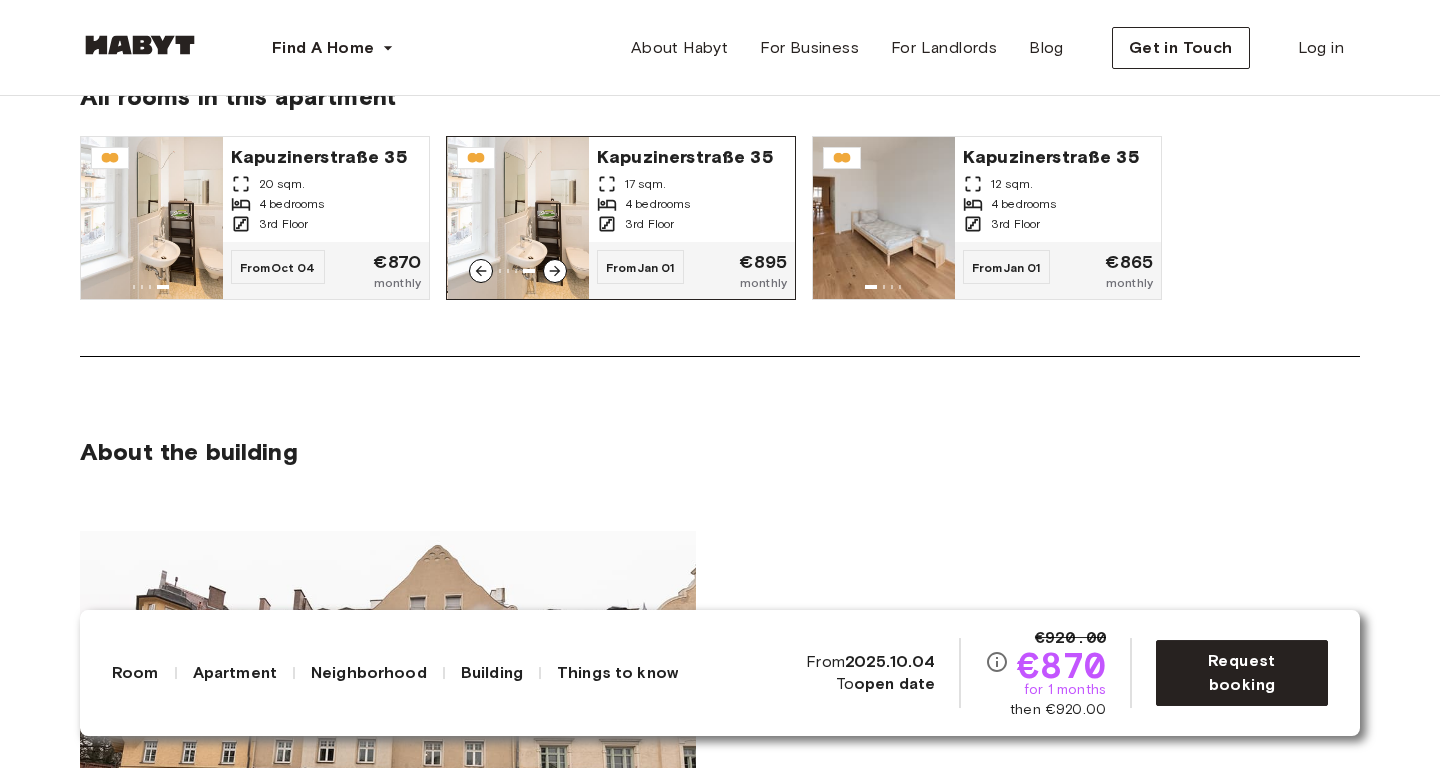click at bounding box center [555, 271] 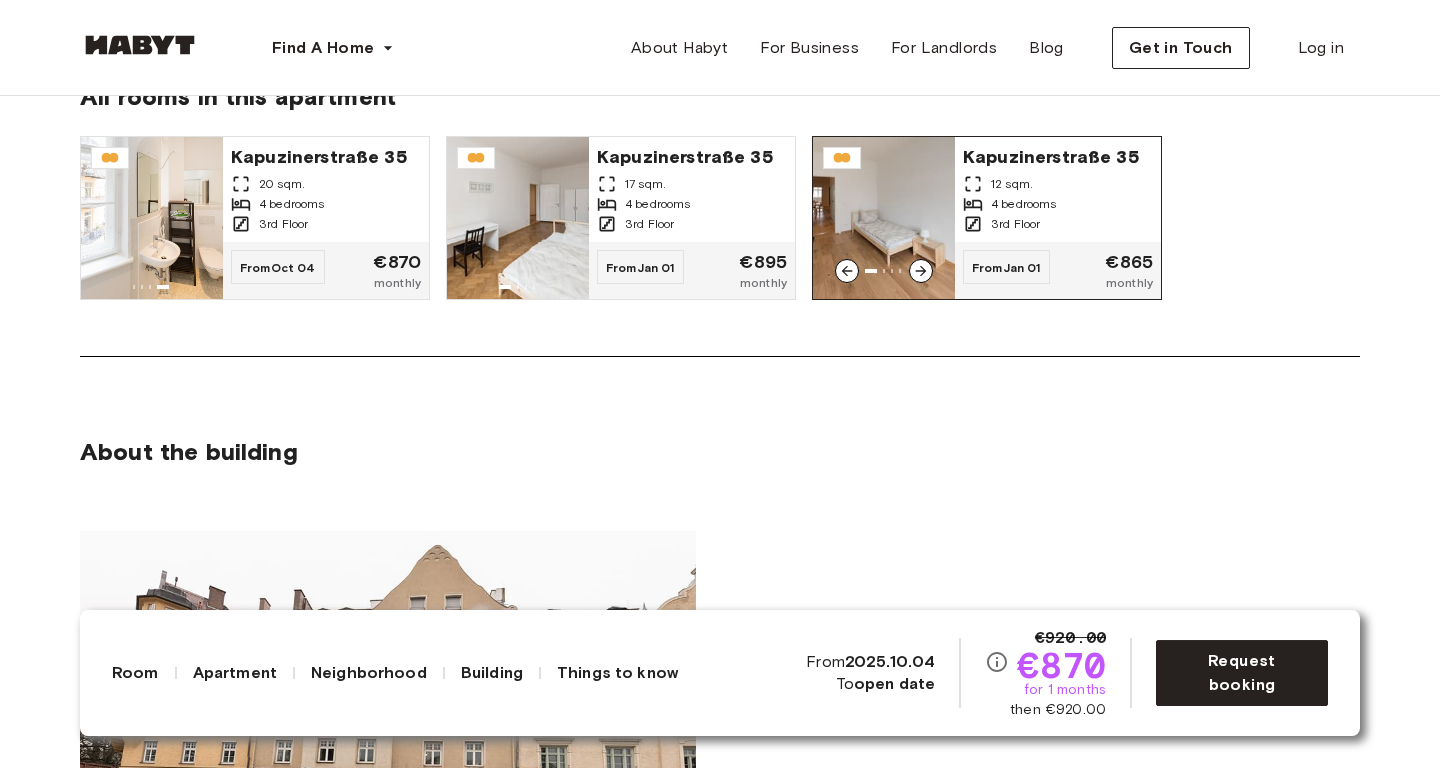 click 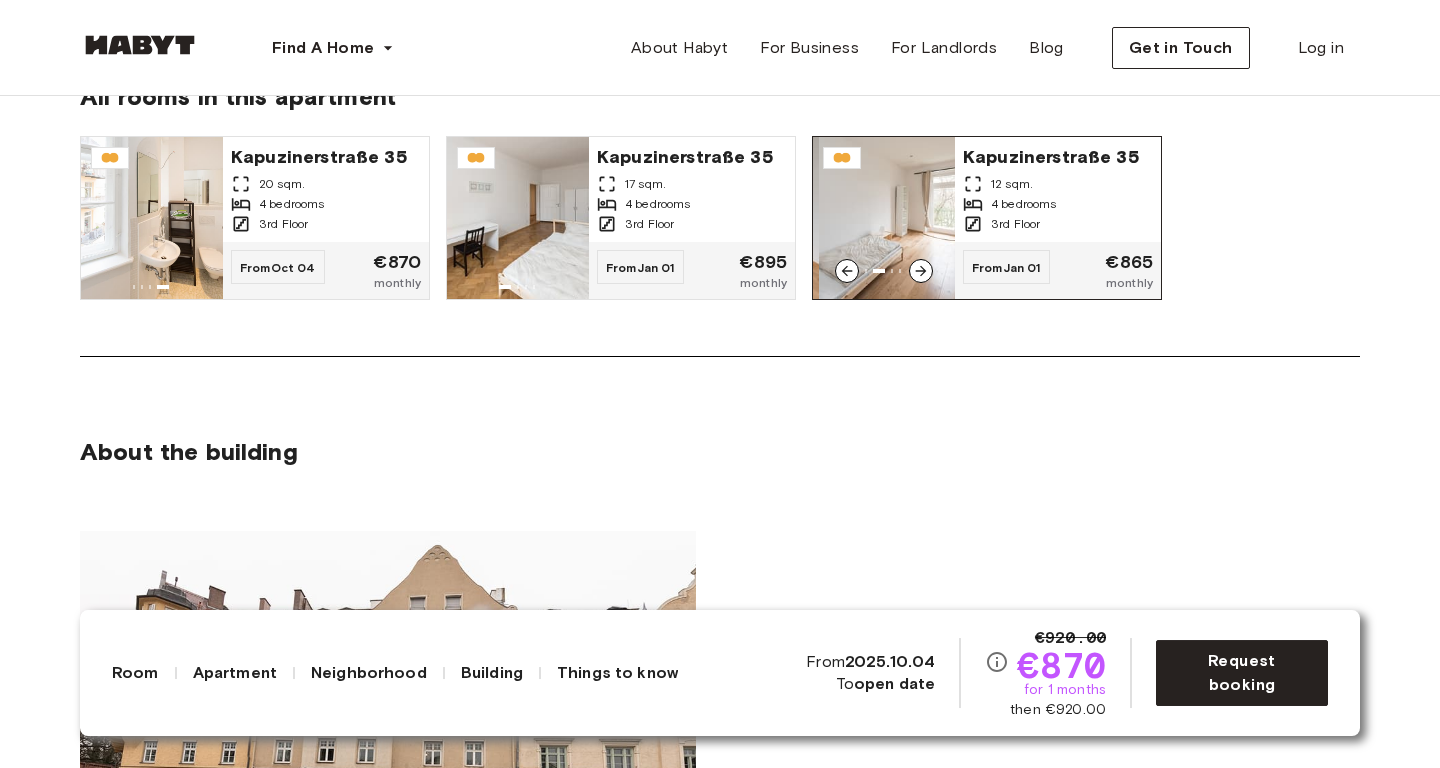 click 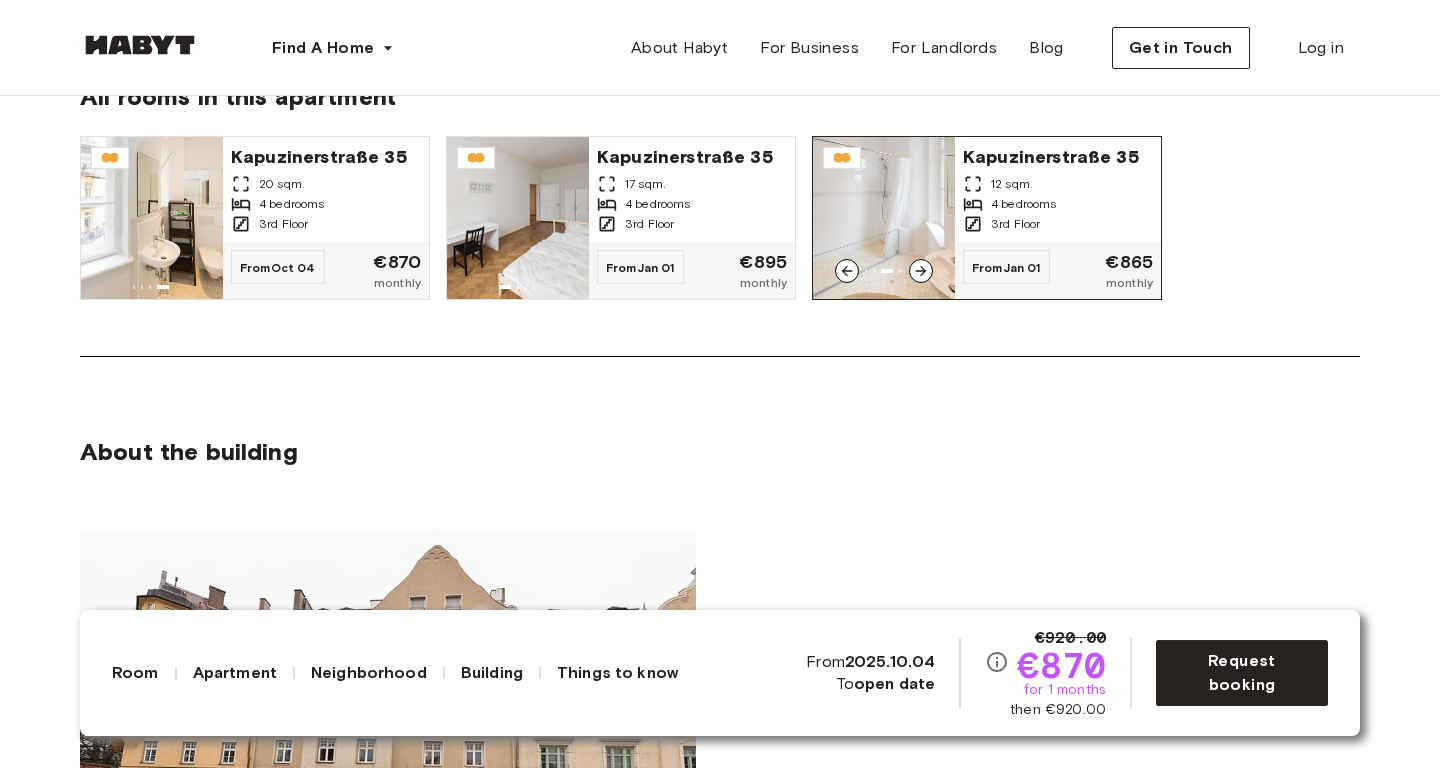 click 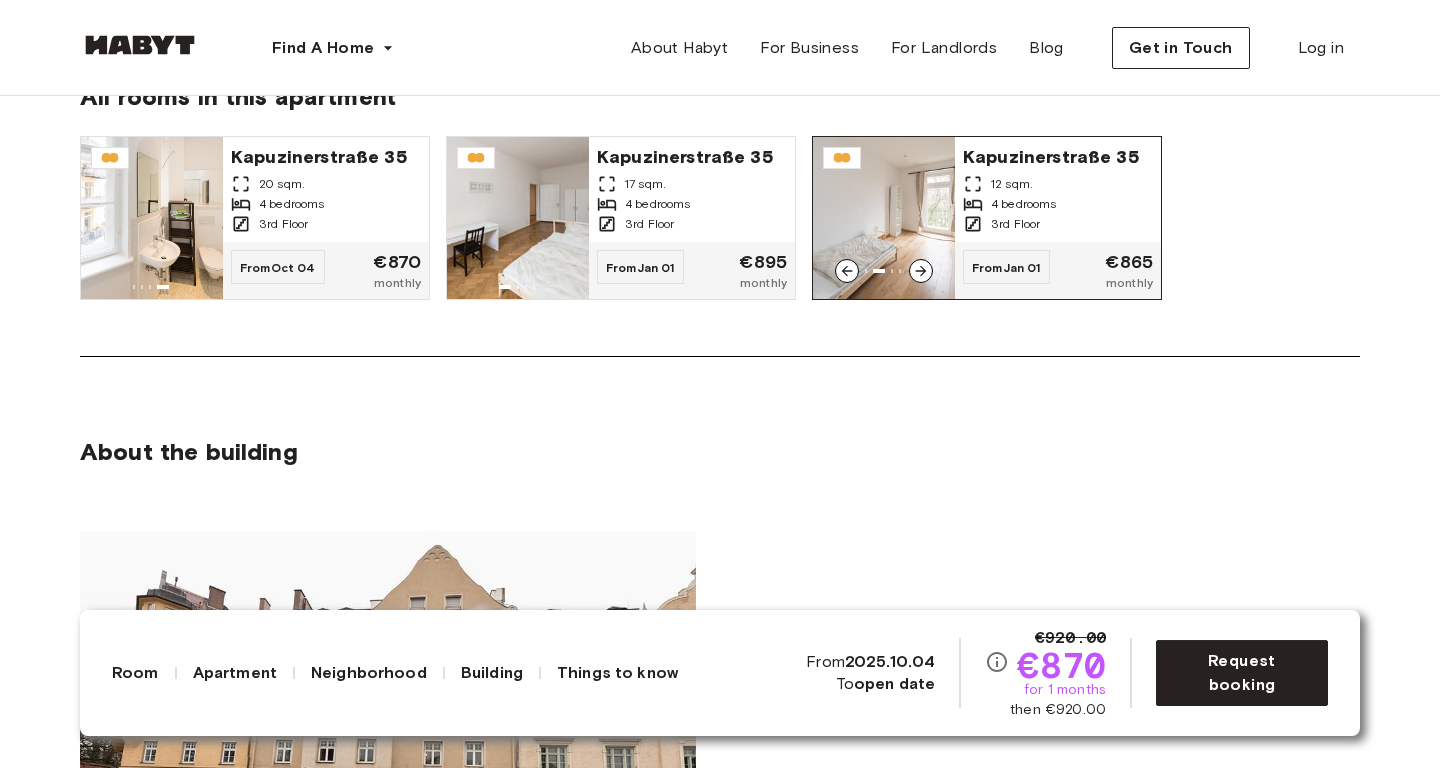 click 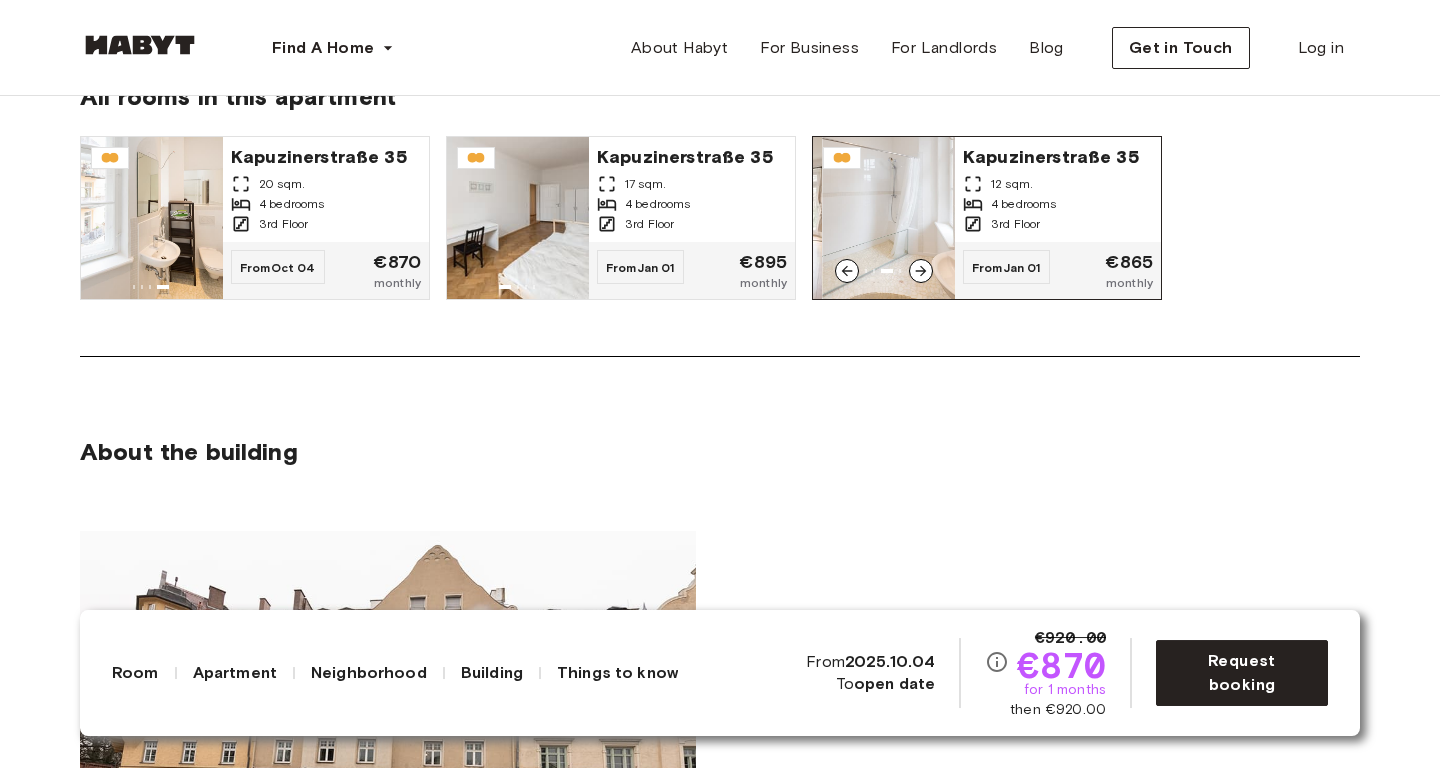 click 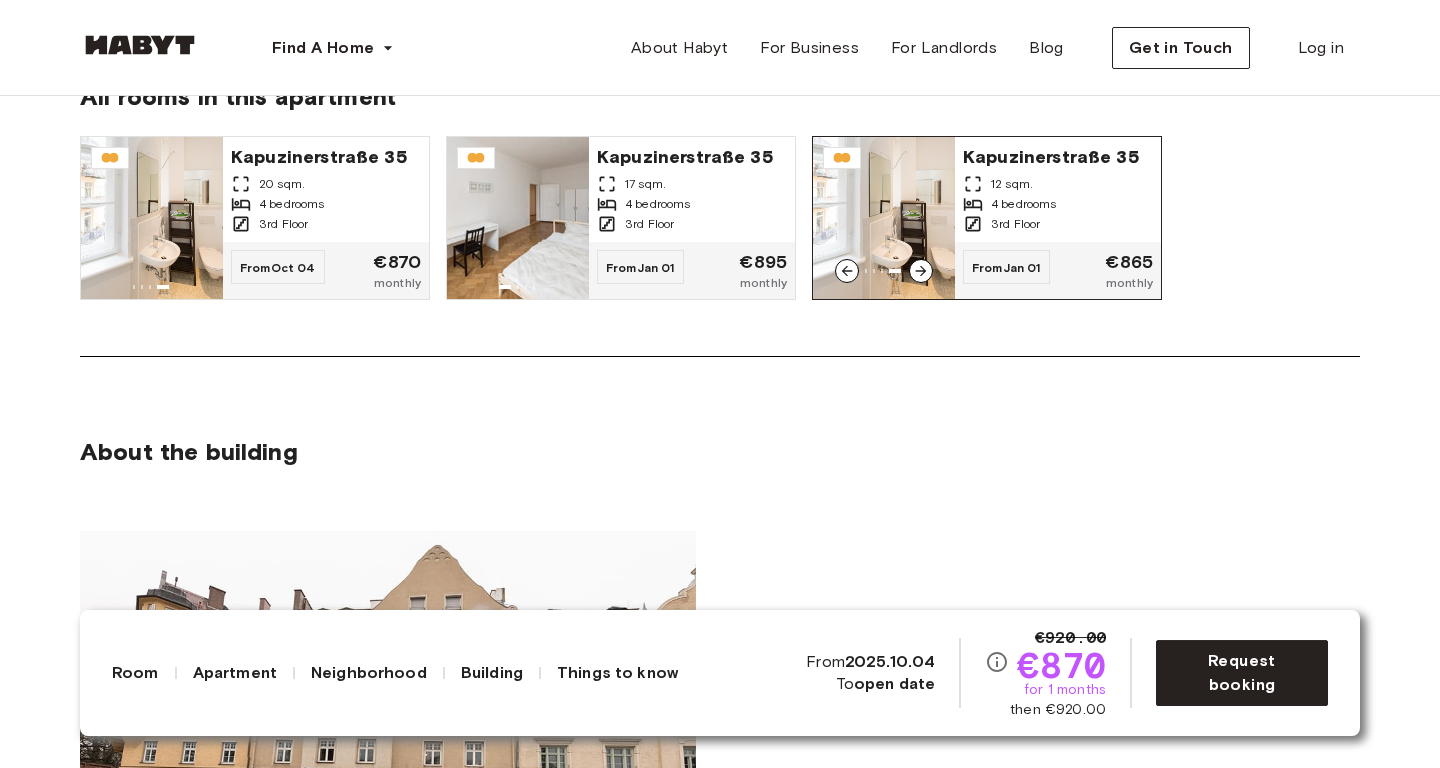 click 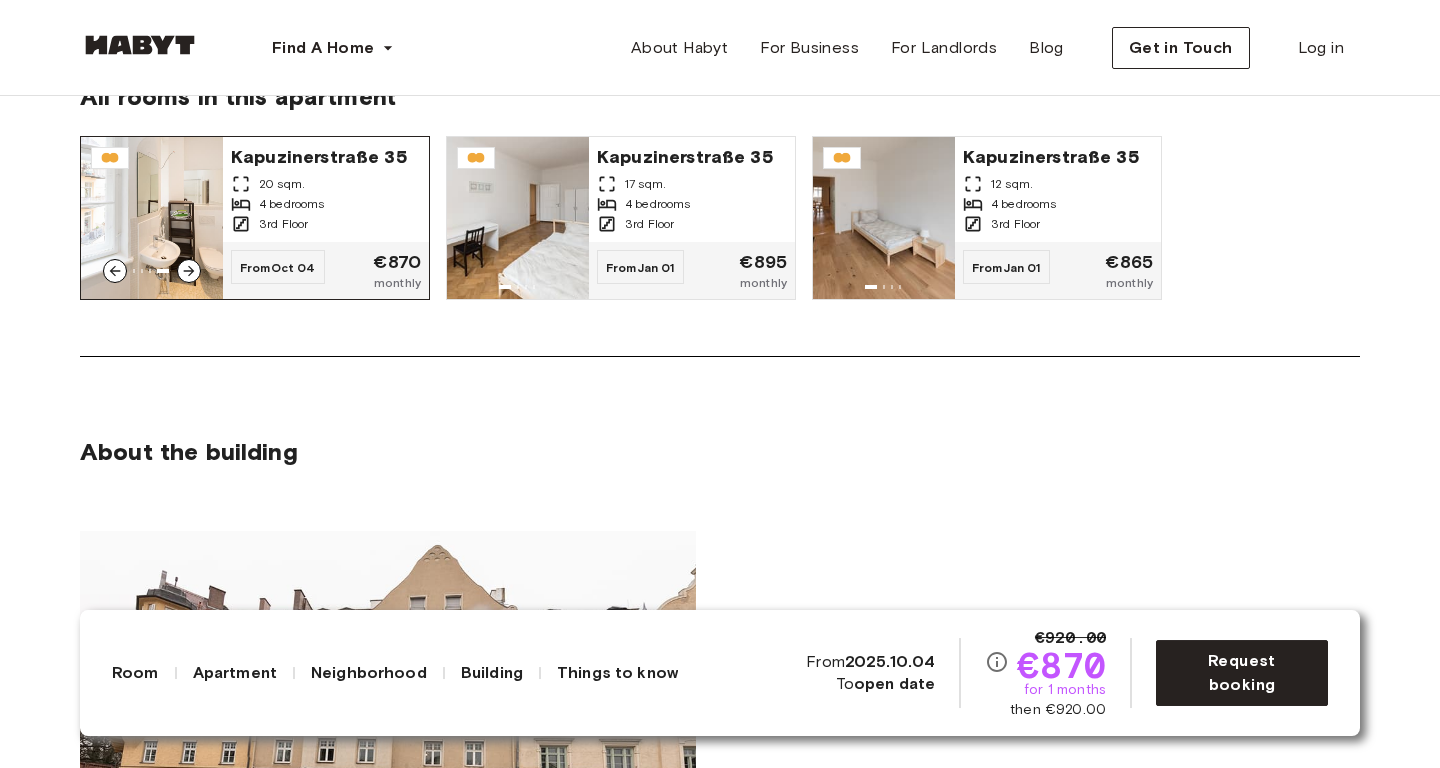 click 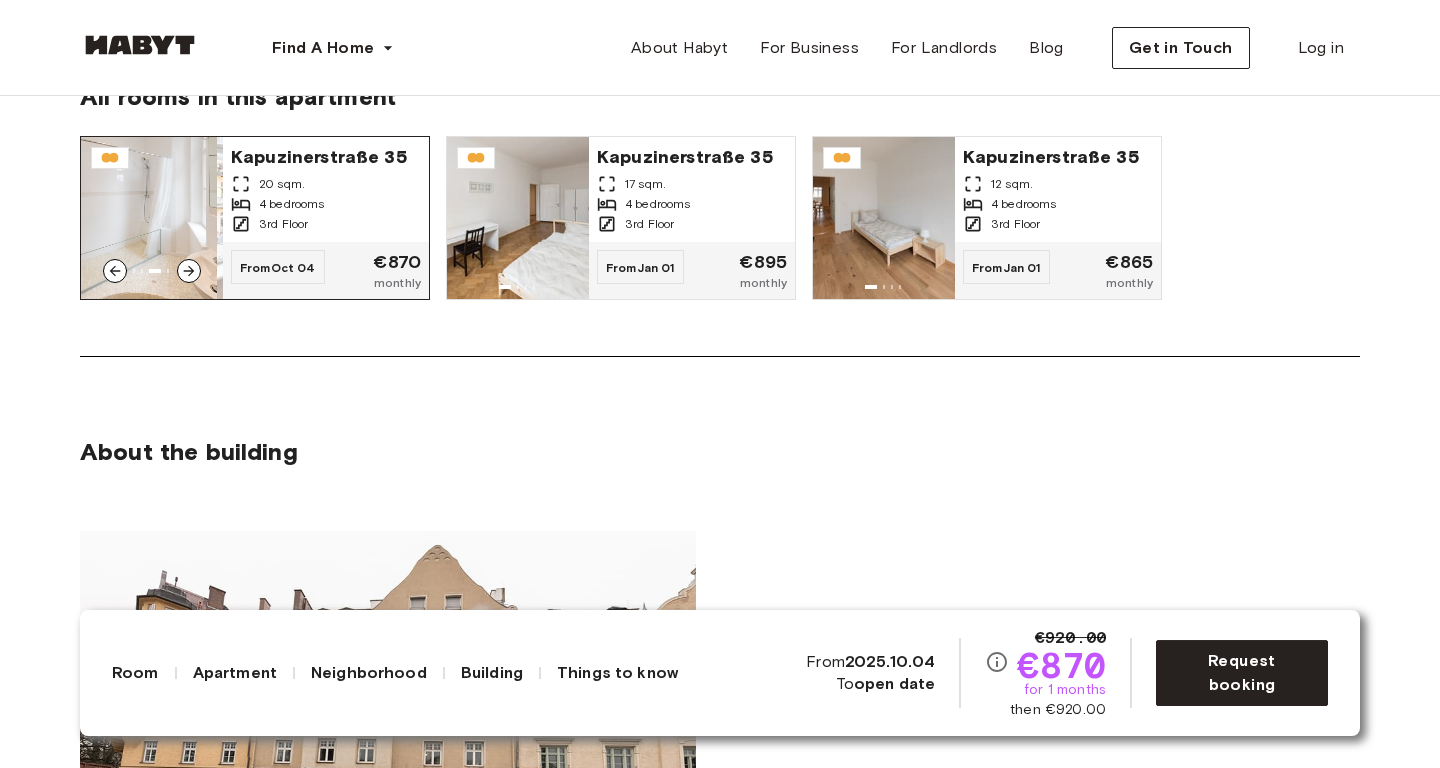 click 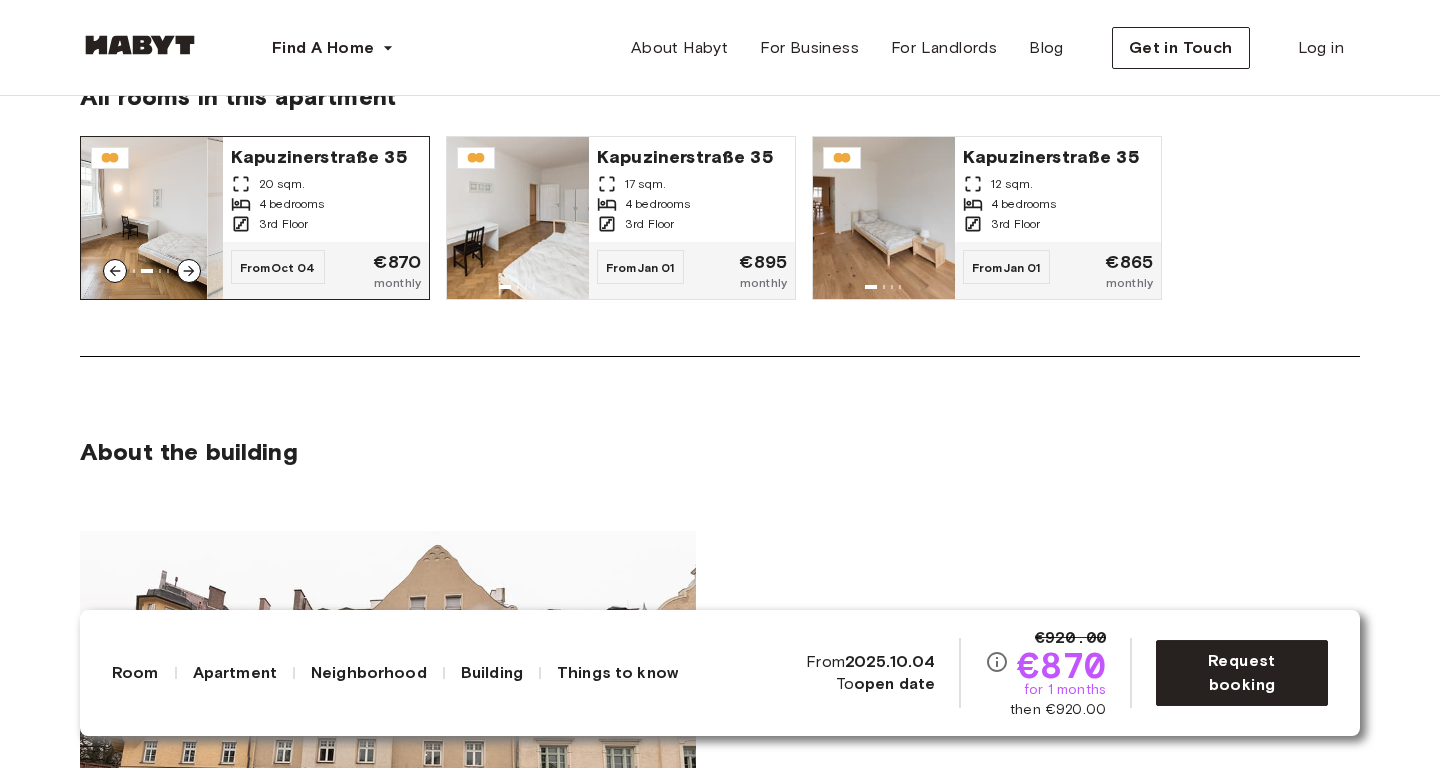 click 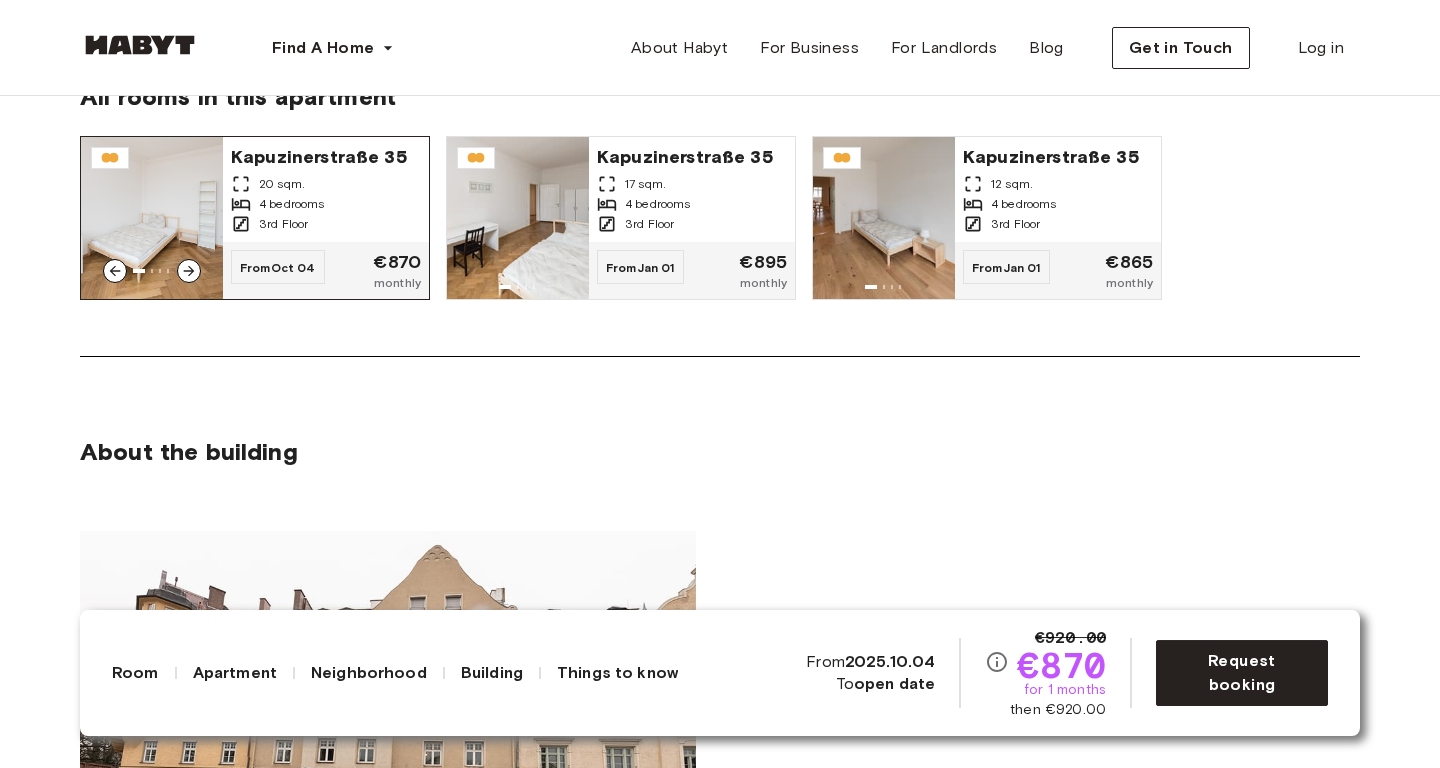click 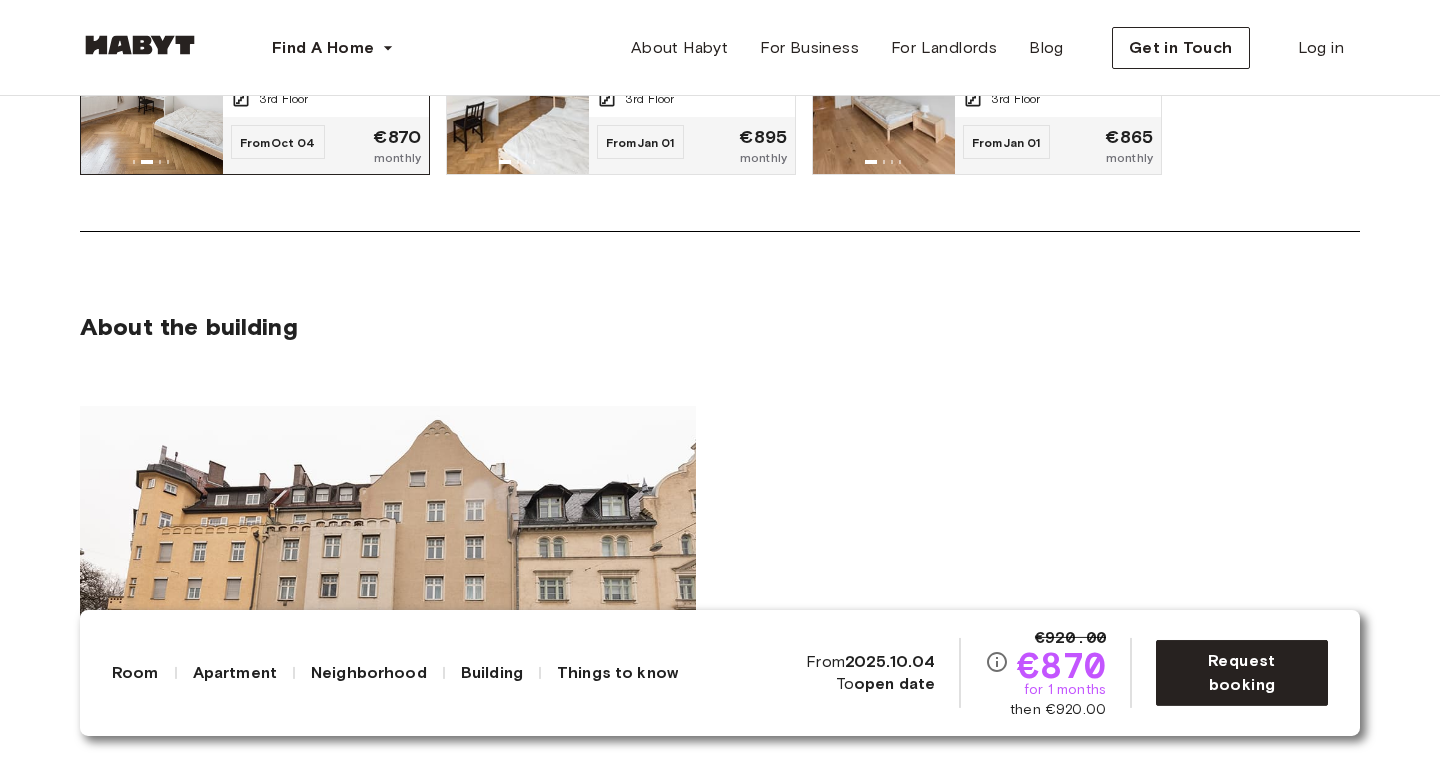scroll, scrollTop: 1410, scrollLeft: 0, axis: vertical 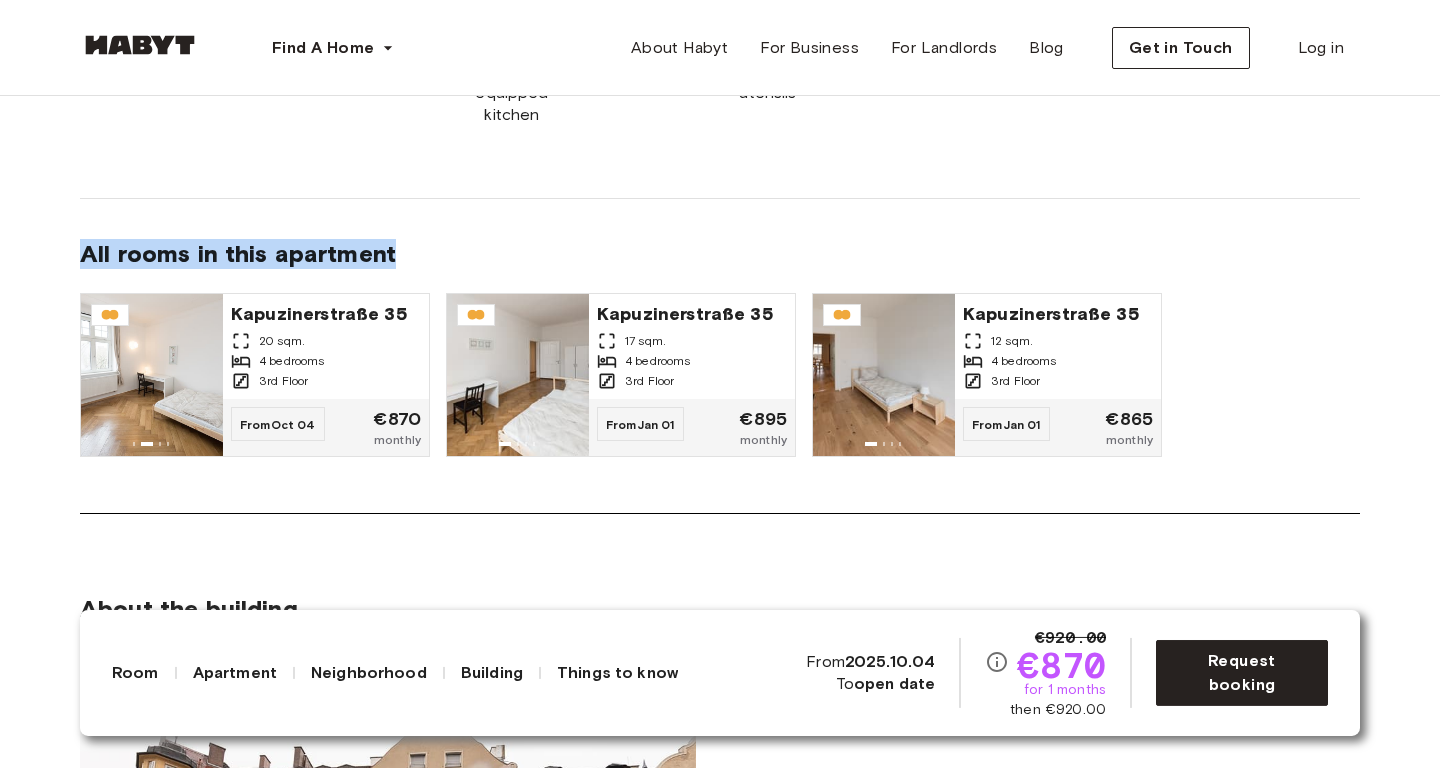 drag, startPoint x: 399, startPoint y: 261, endPoint x: 79, endPoint y: 241, distance: 320.6244 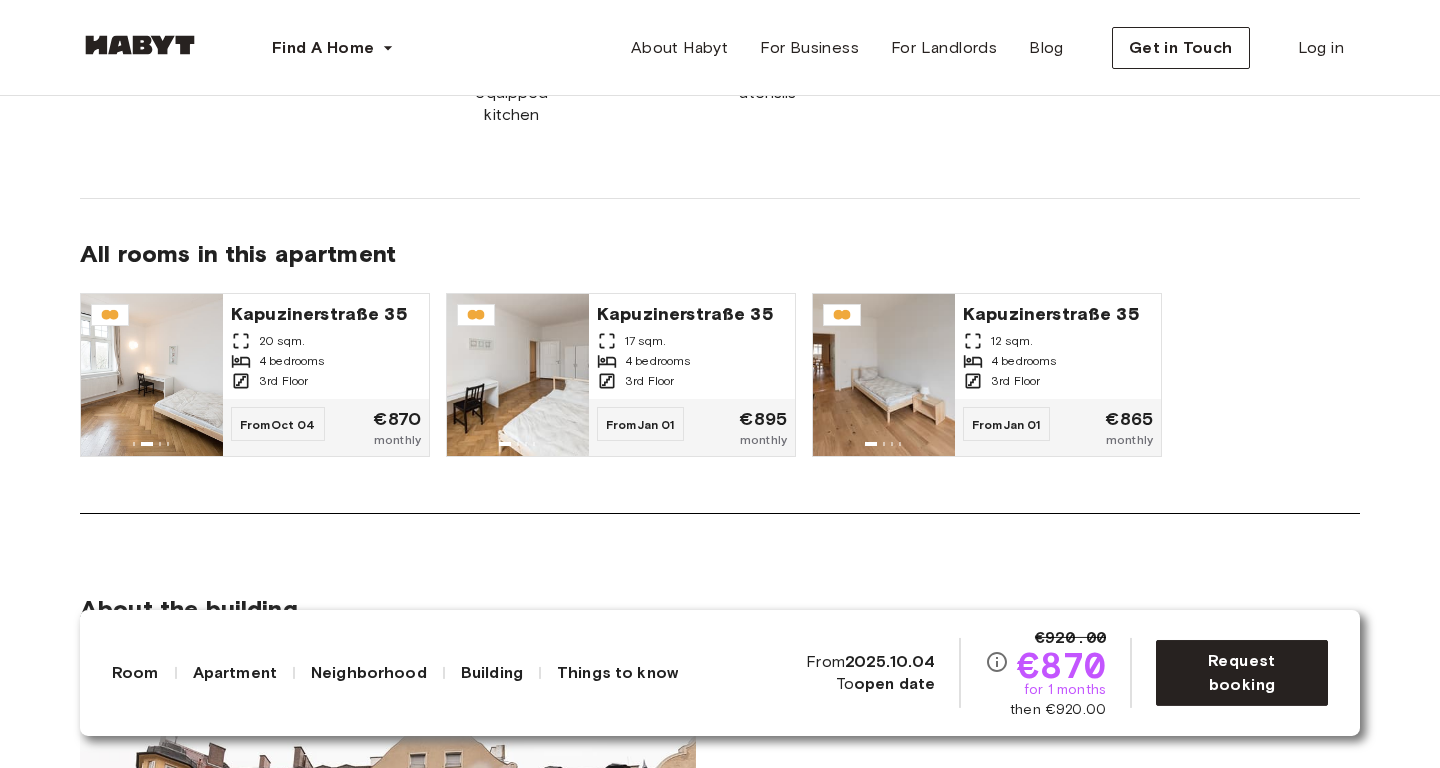click on "All rooms in this apartment" at bounding box center [720, 258] 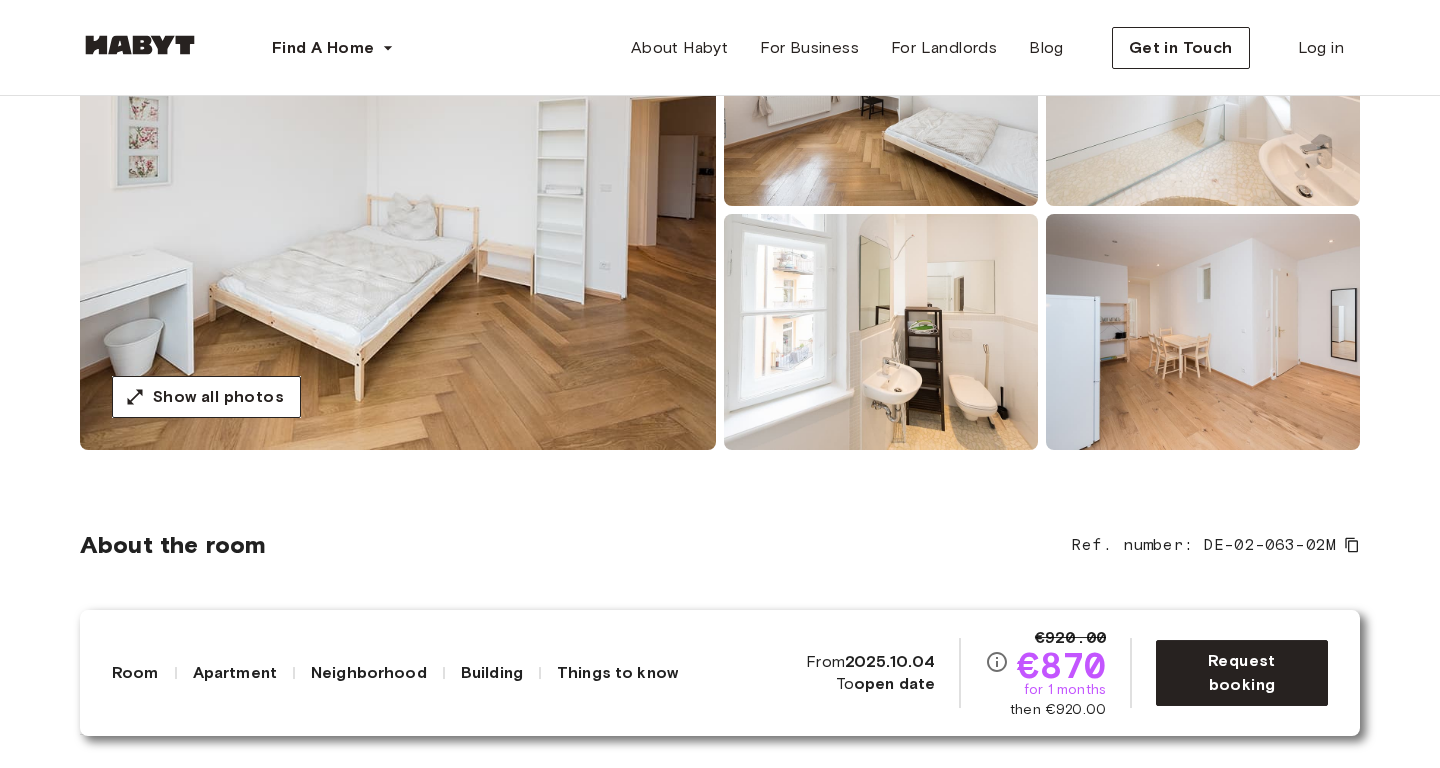 scroll, scrollTop: 0, scrollLeft: 0, axis: both 